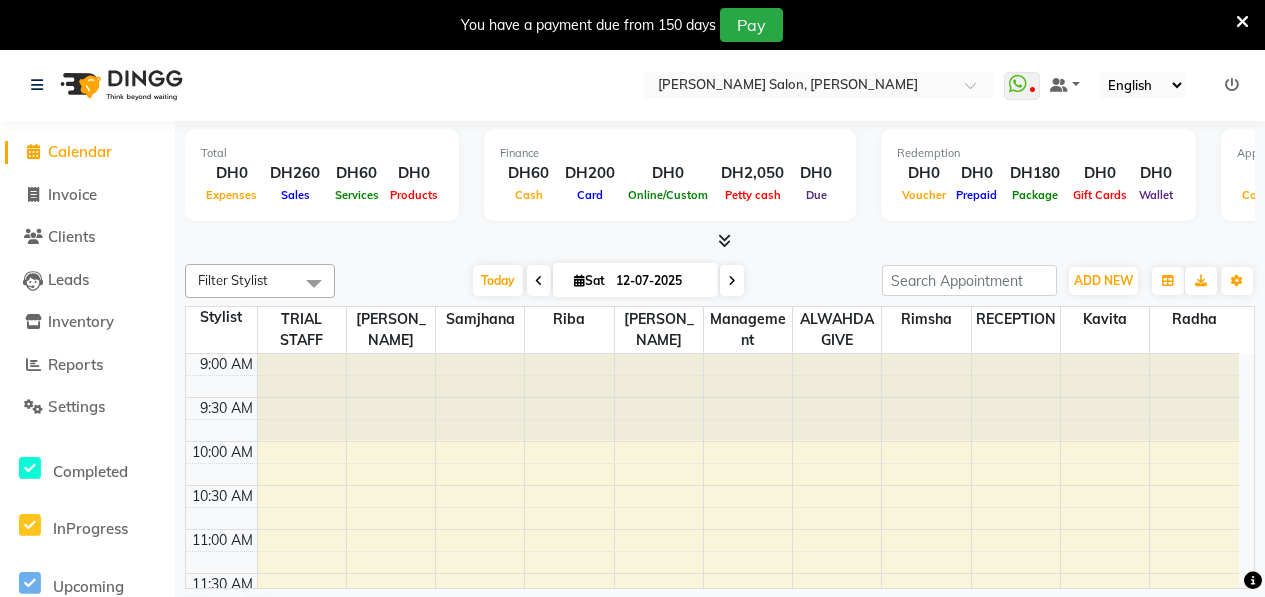 scroll, scrollTop: 0, scrollLeft: 0, axis: both 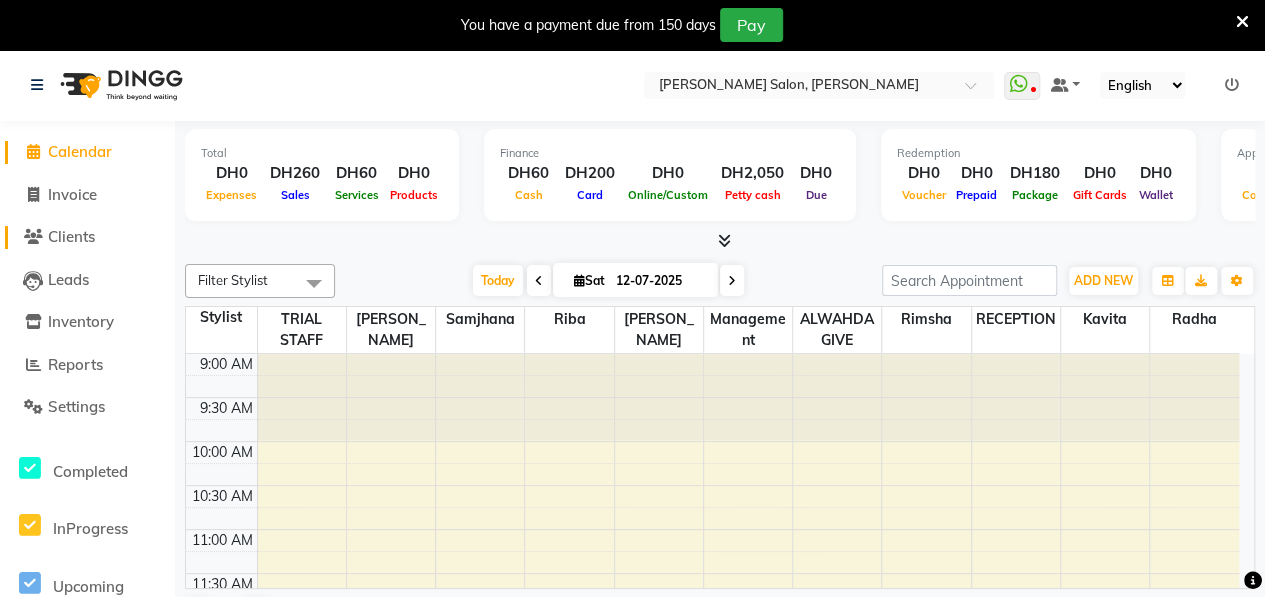 click on "Clients" 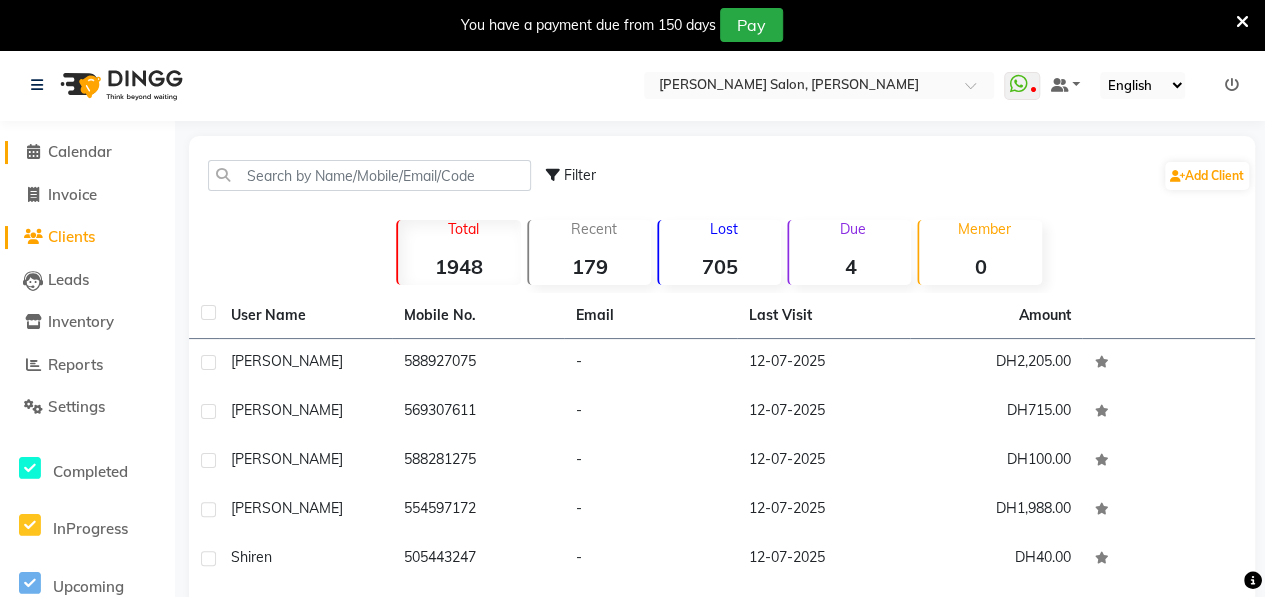 click on "Calendar" 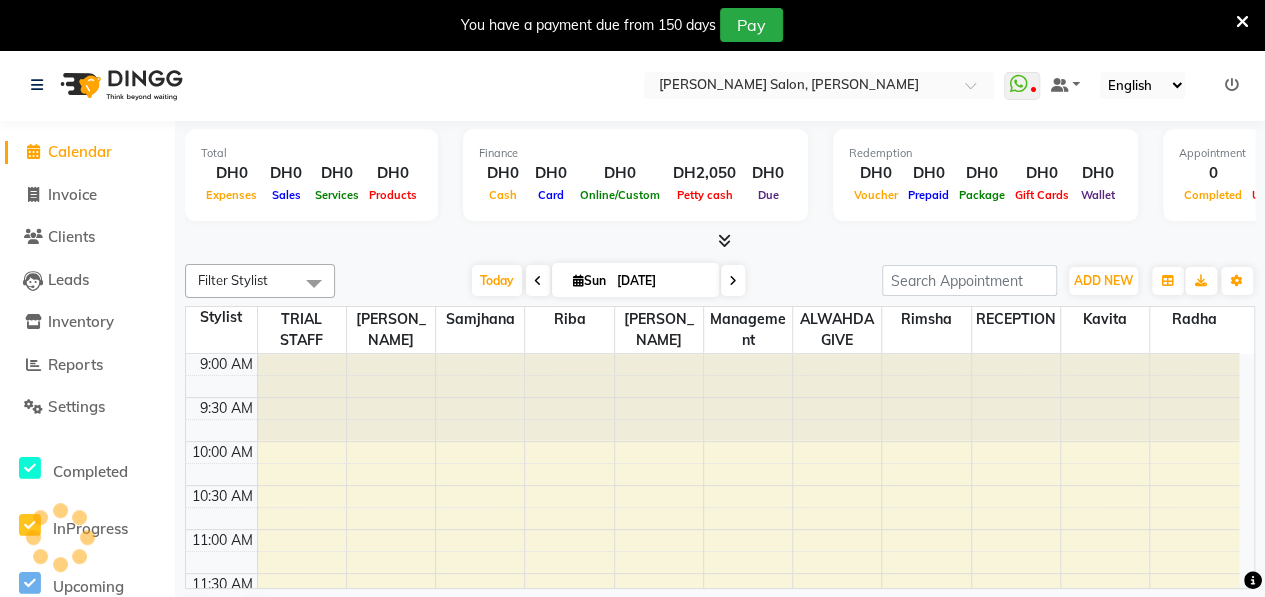 scroll, scrollTop: 0, scrollLeft: 0, axis: both 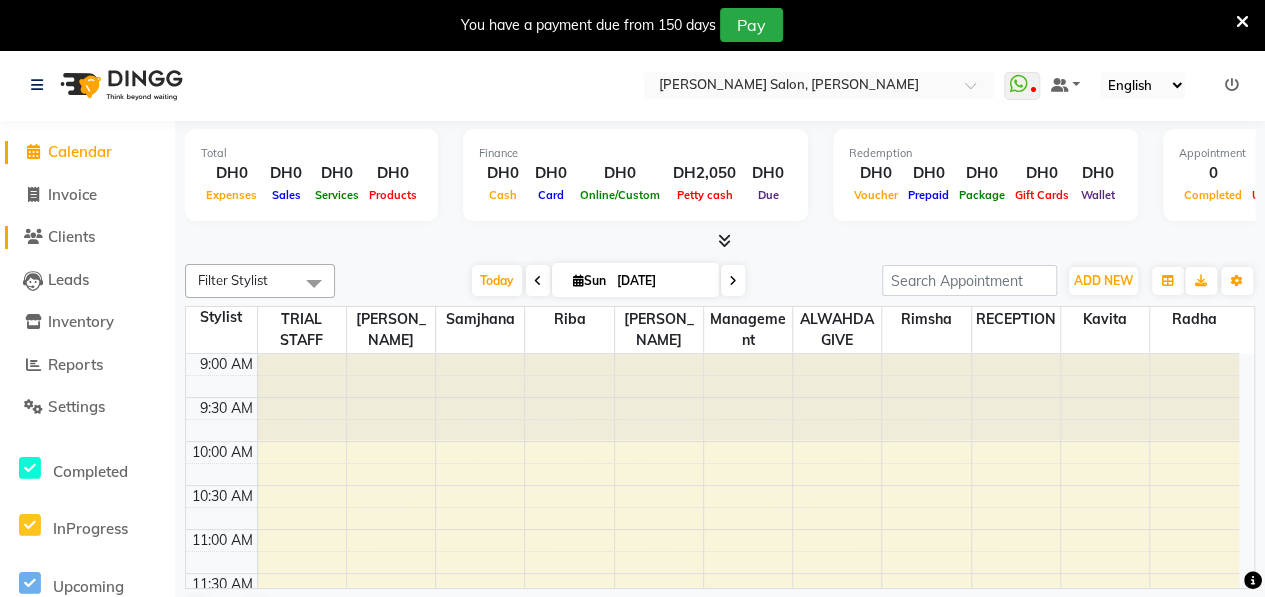 click on "Clients" 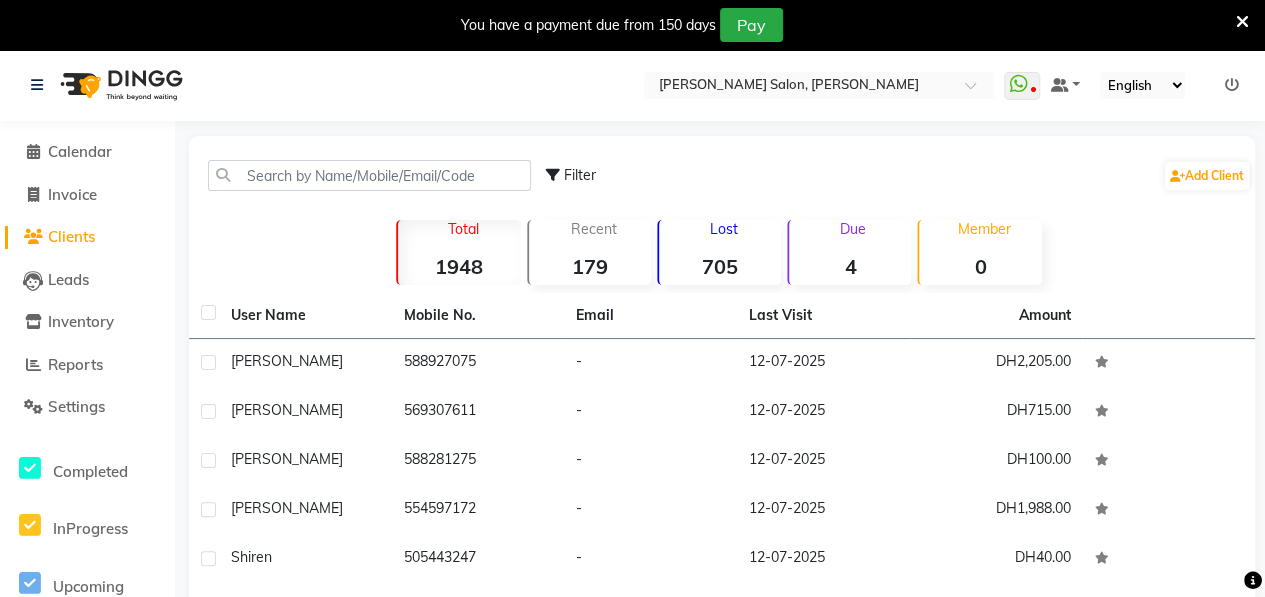 click on "705" 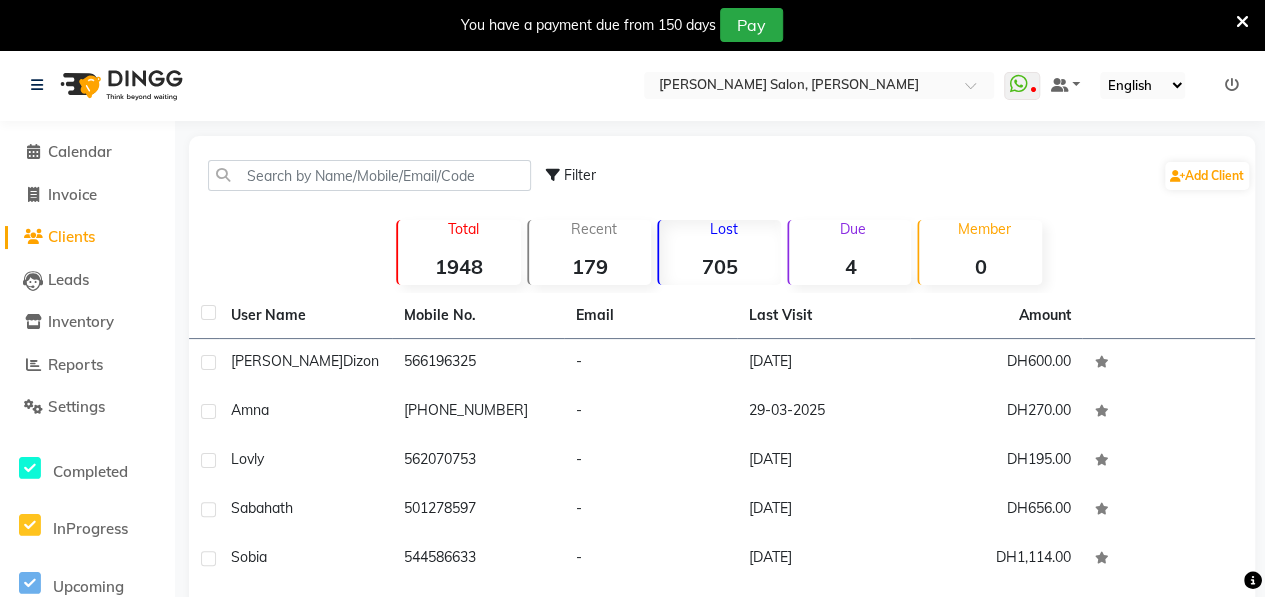 scroll, scrollTop: 317, scrollLeft: 0, axis: vertical 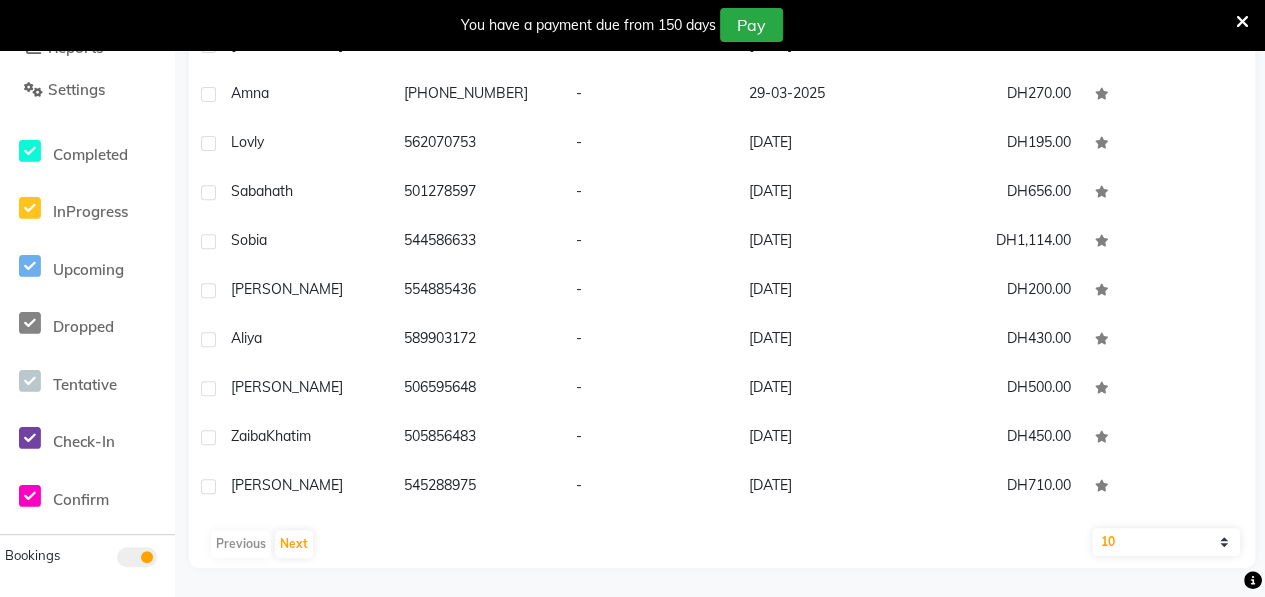 click on "Previous   Next" 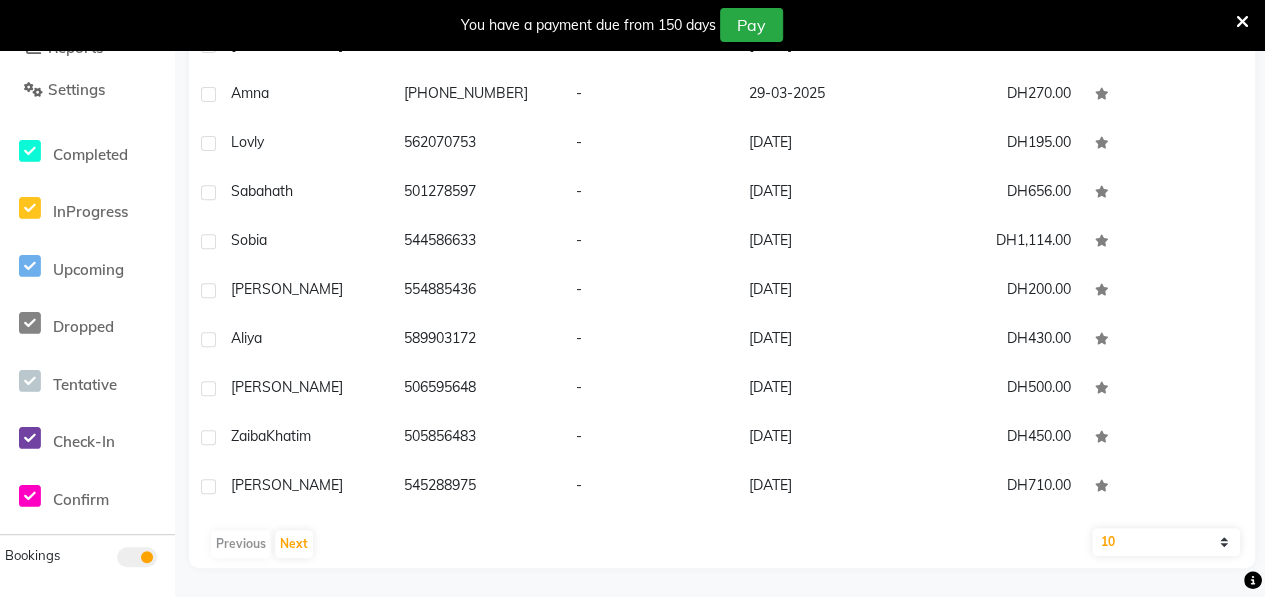 click on "10   50   100" 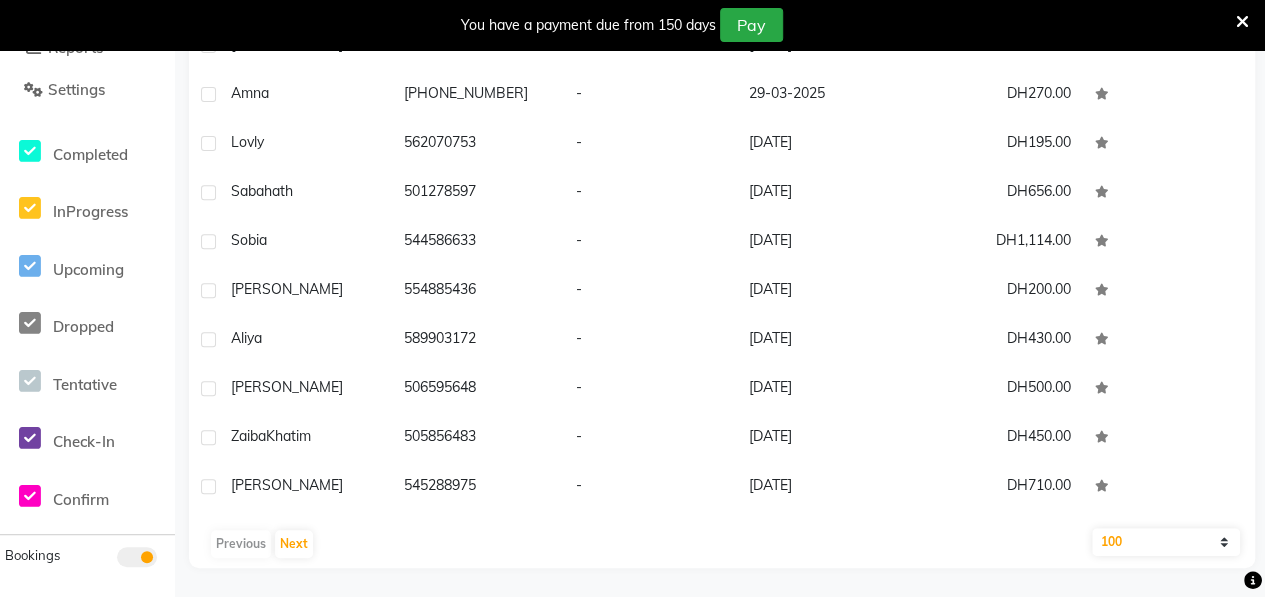 click on "10   50   100" 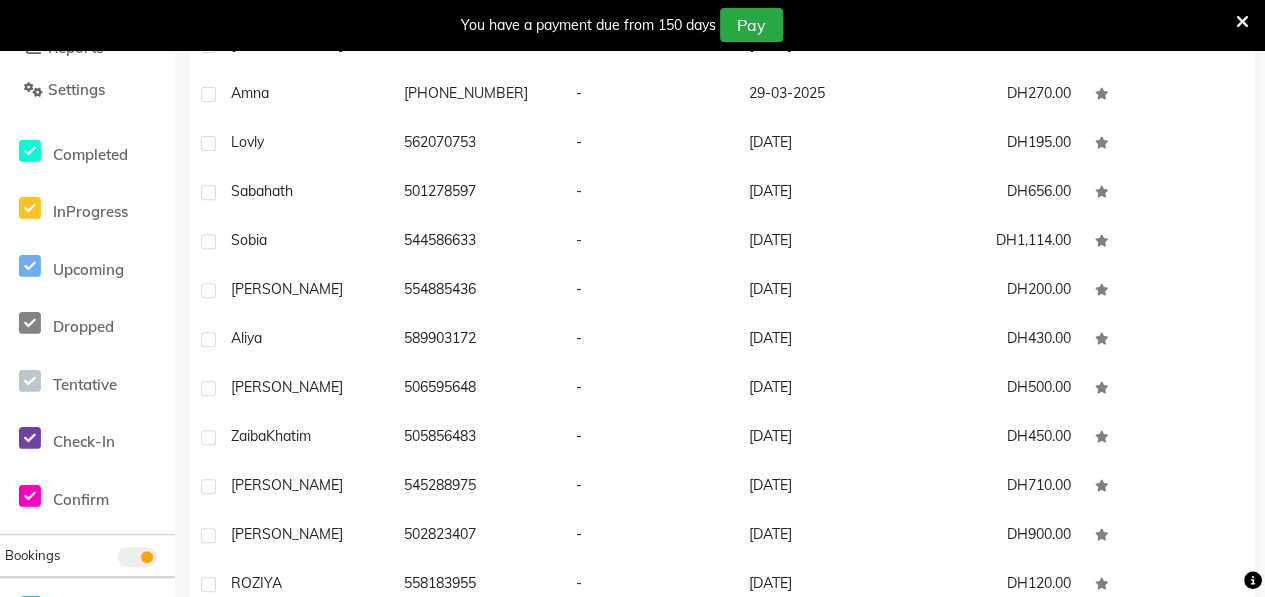scroll, scrollTop: 424, scrollLeft: 0, axis: vertical 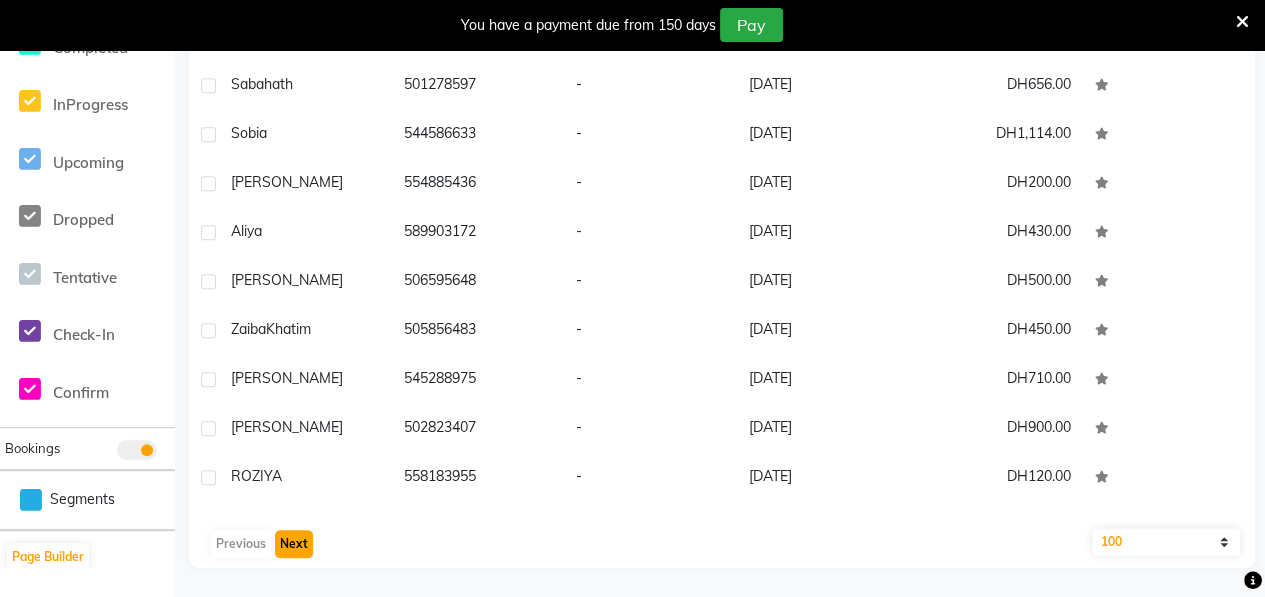 click on "Next" 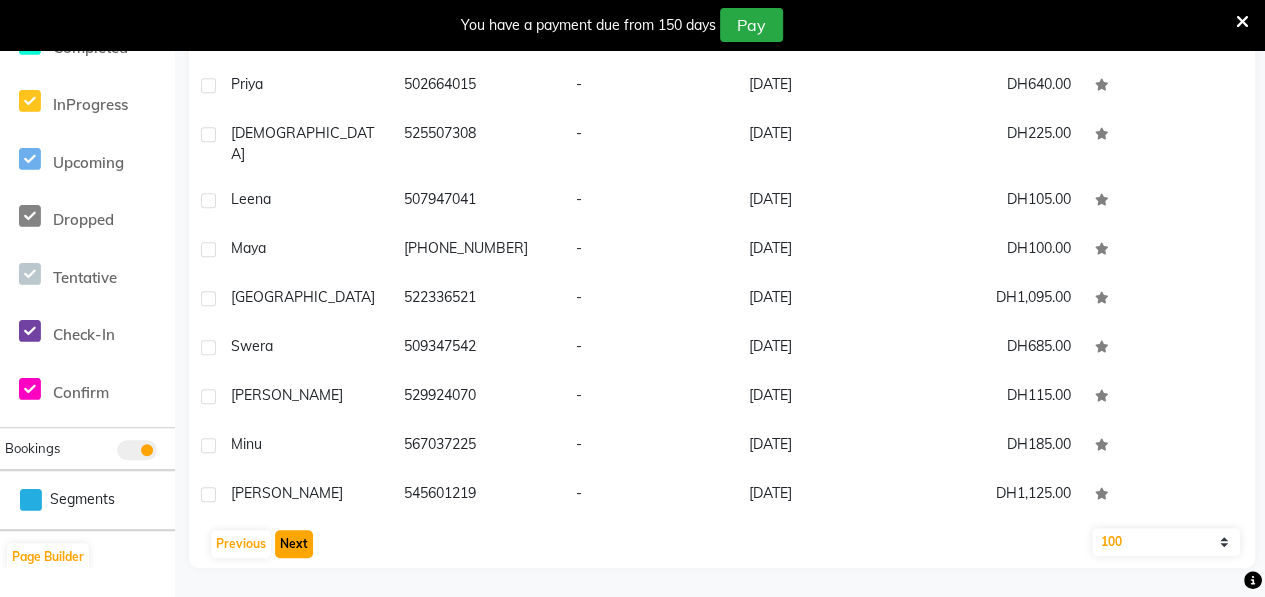 click on "Next" 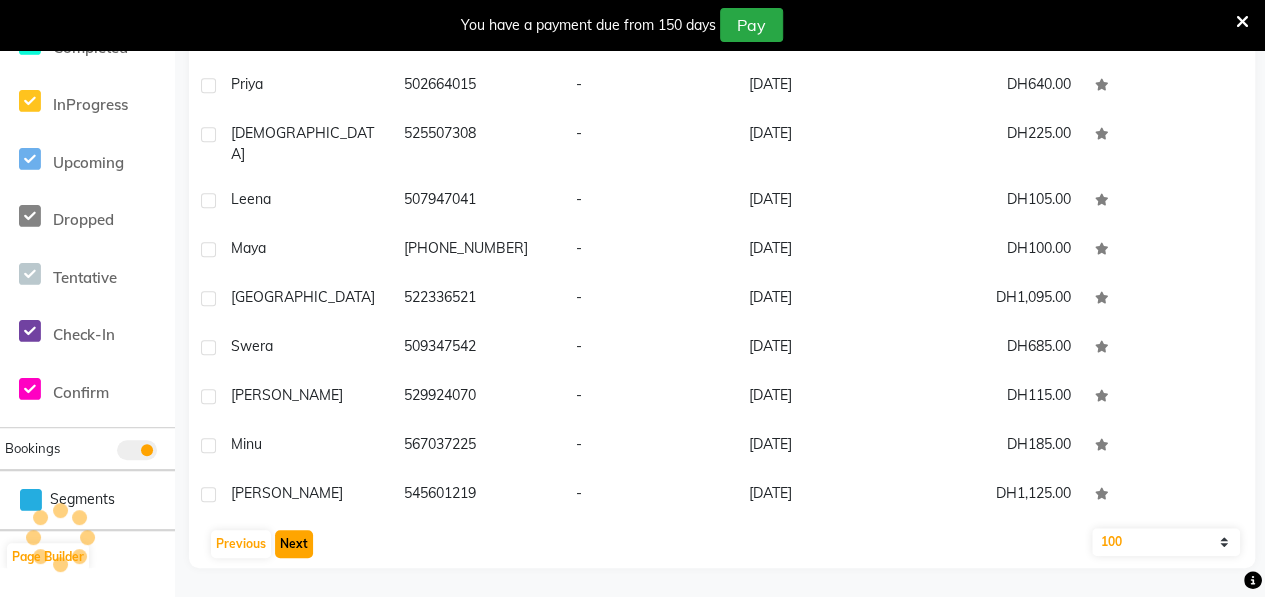 click on "Next" 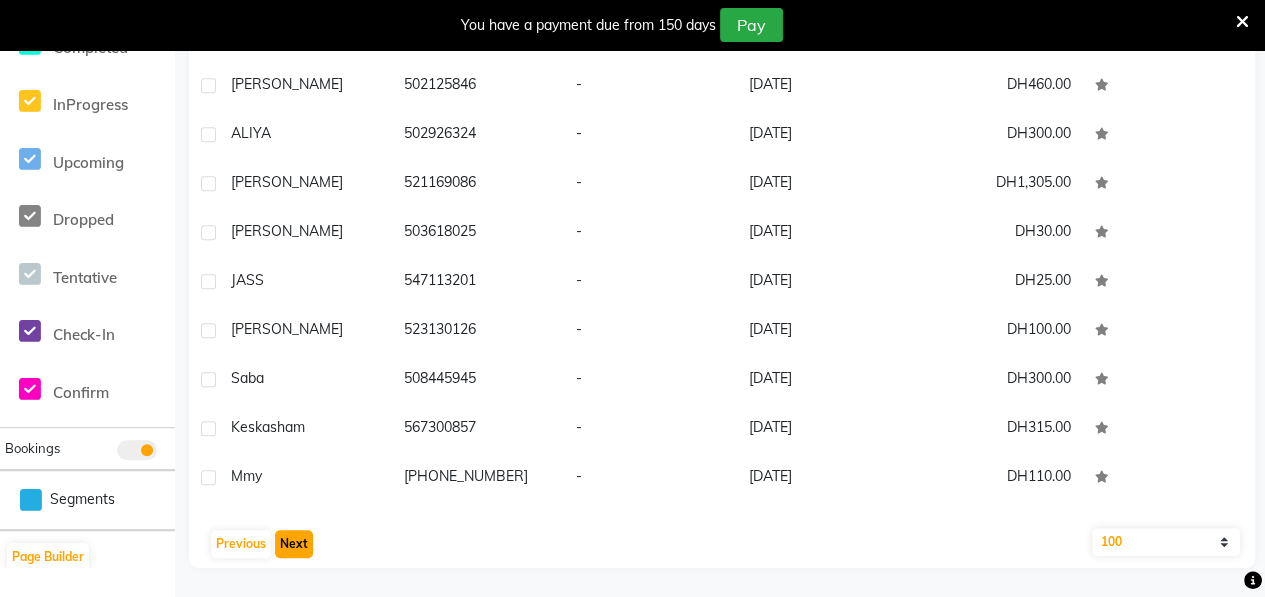 click on "Next" 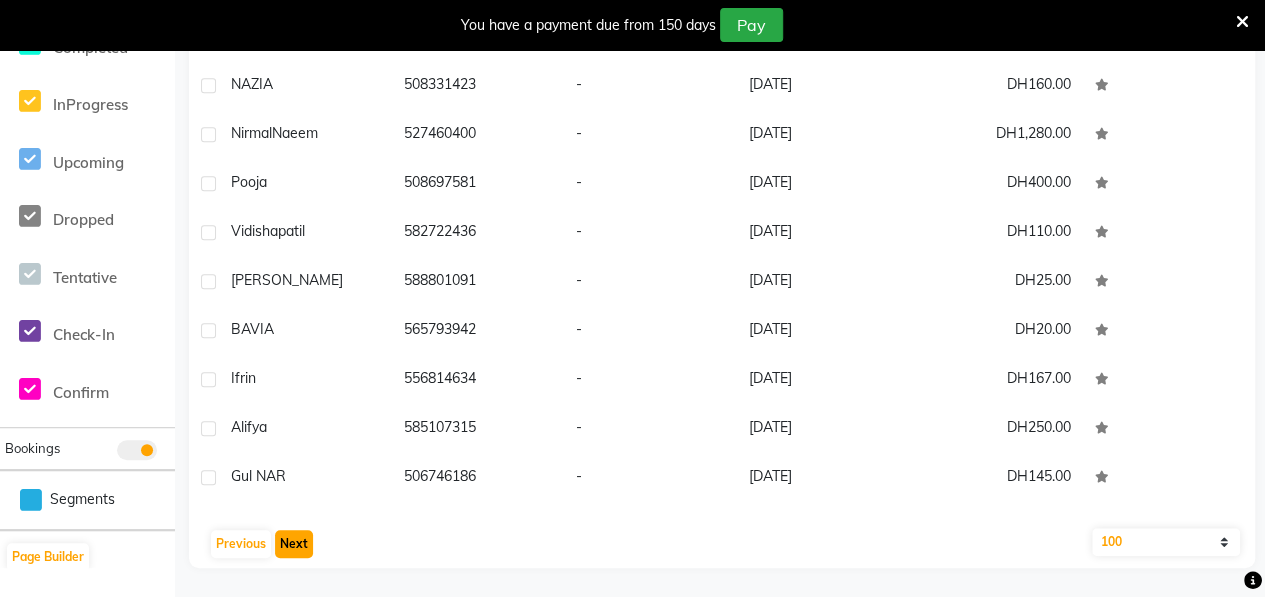 click on "Next" 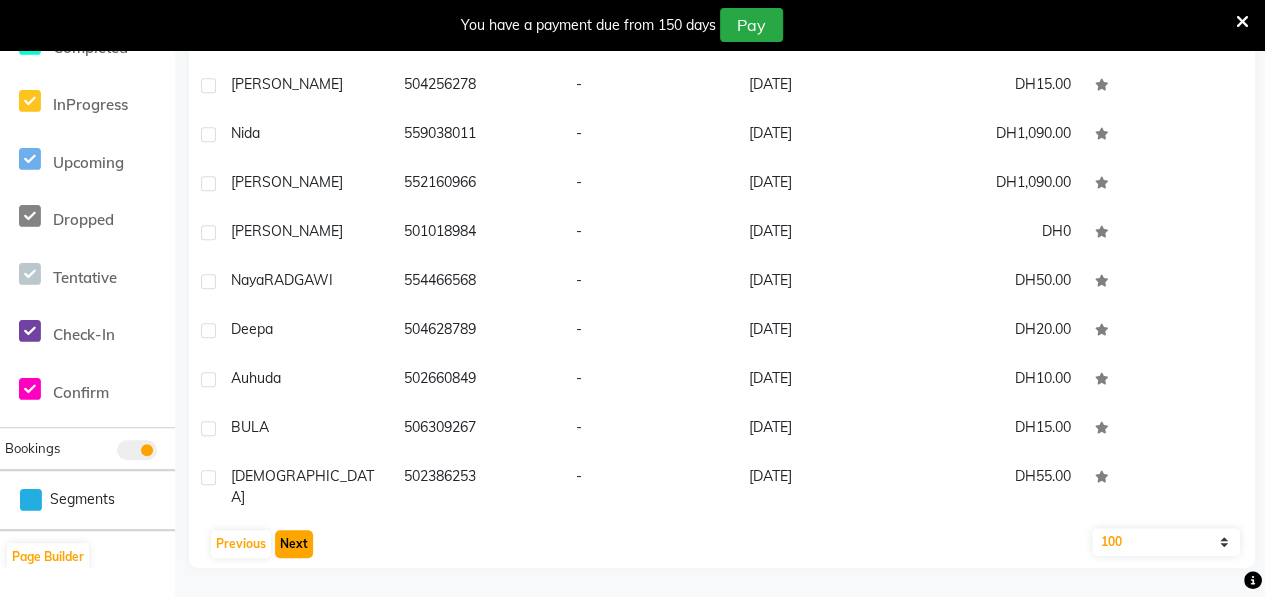 click on "Next" 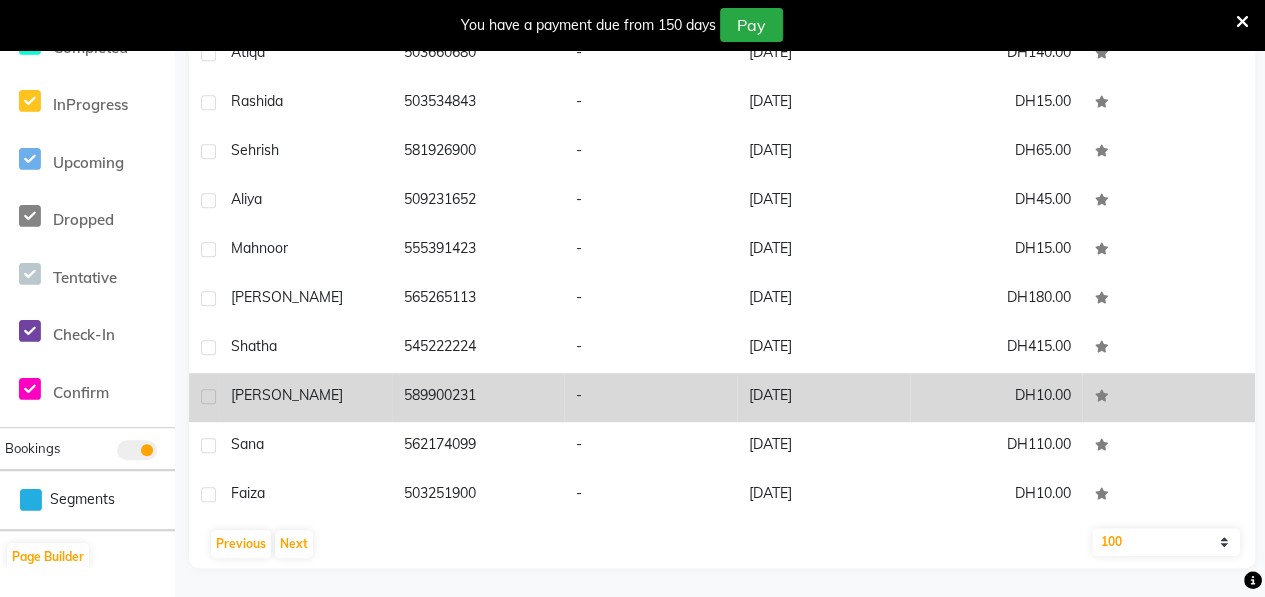 click on "[PERSON_NAME]" 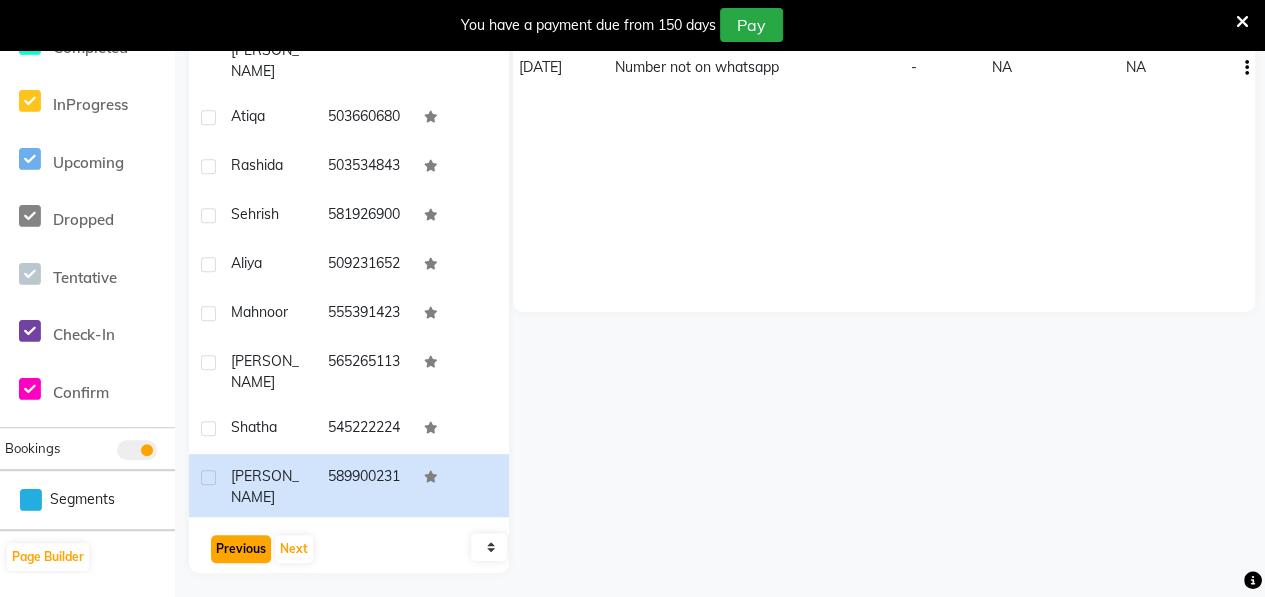 click on "Previous" 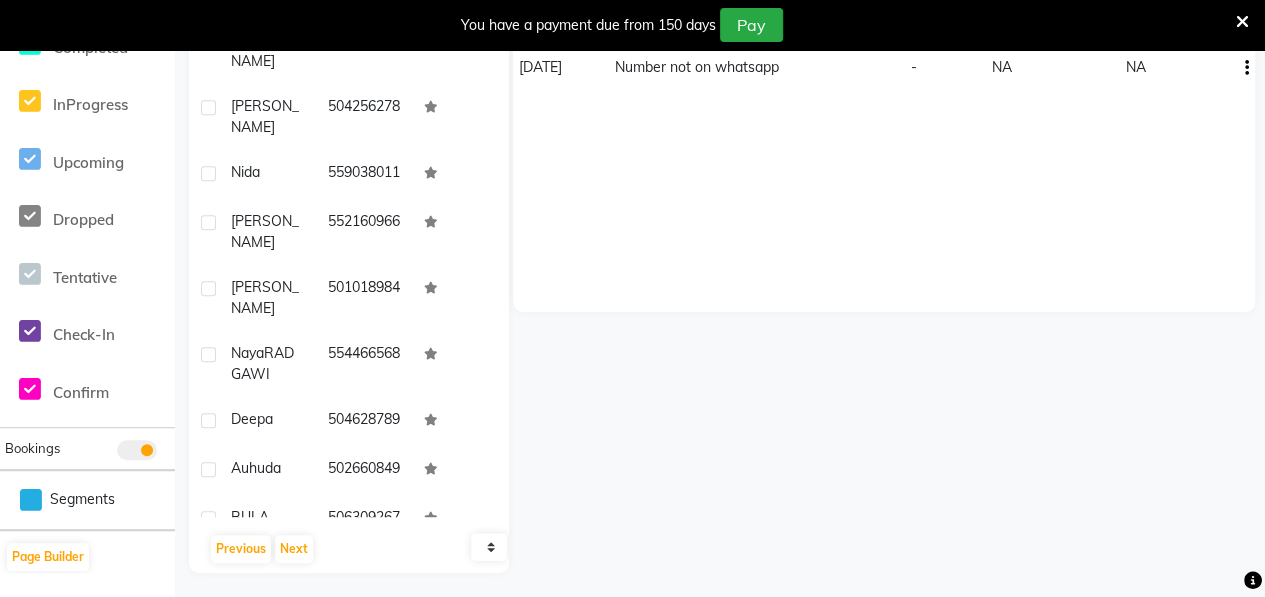 click on "10   50   100" 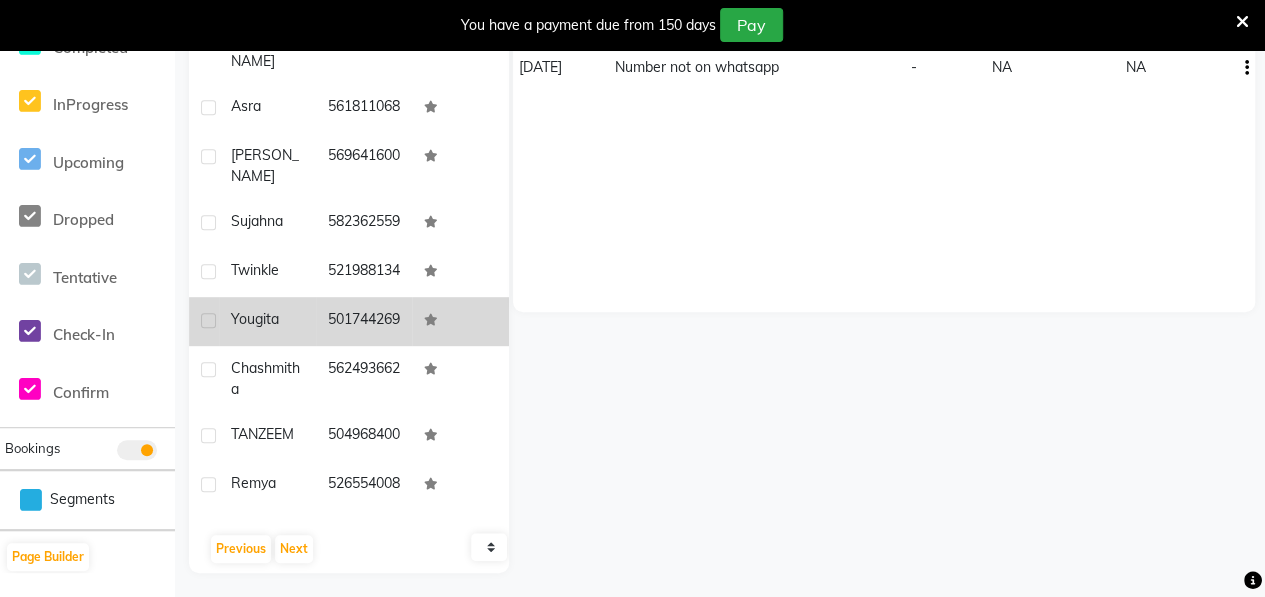 click on "Yougita" 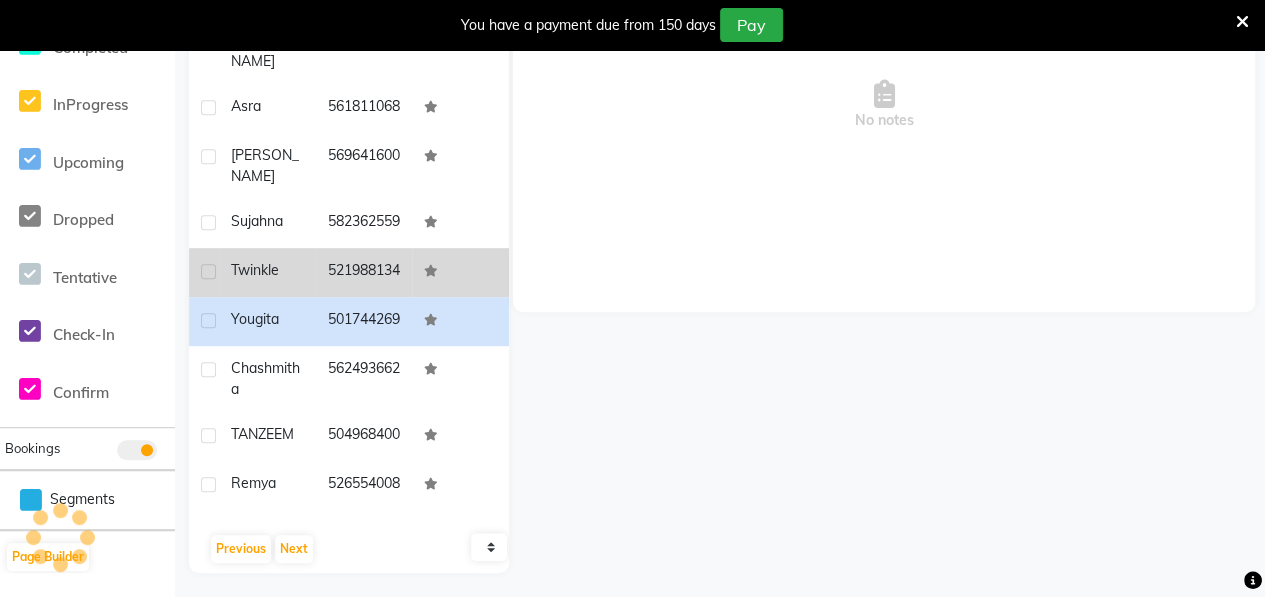 click on "Twinkle" 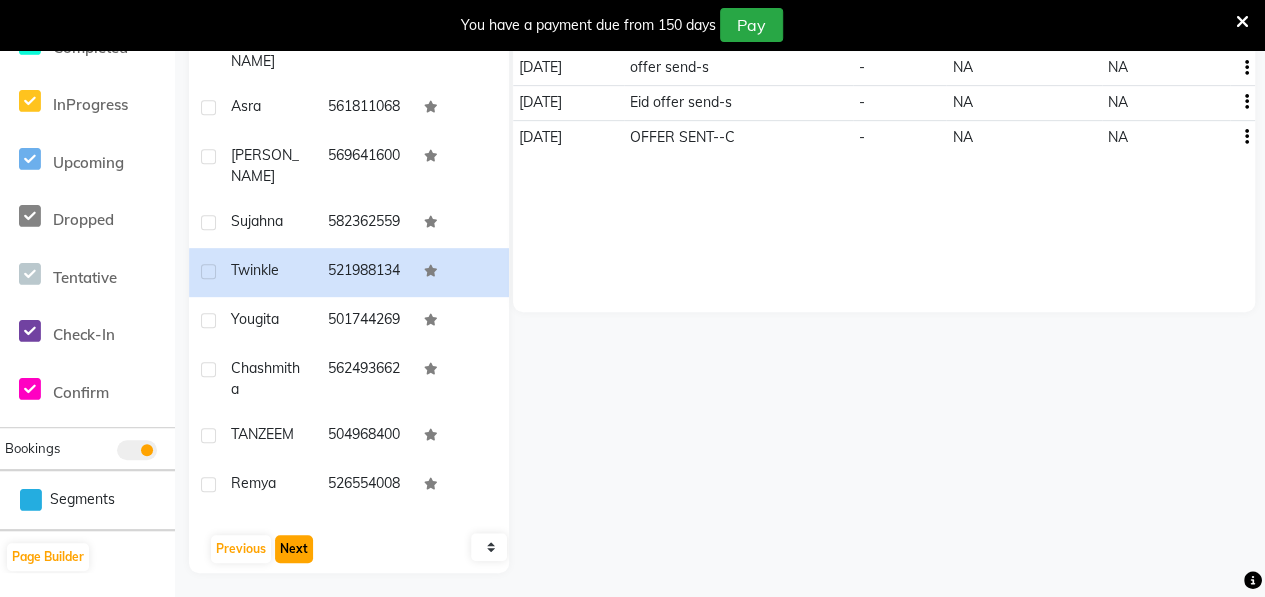 click on "Next" 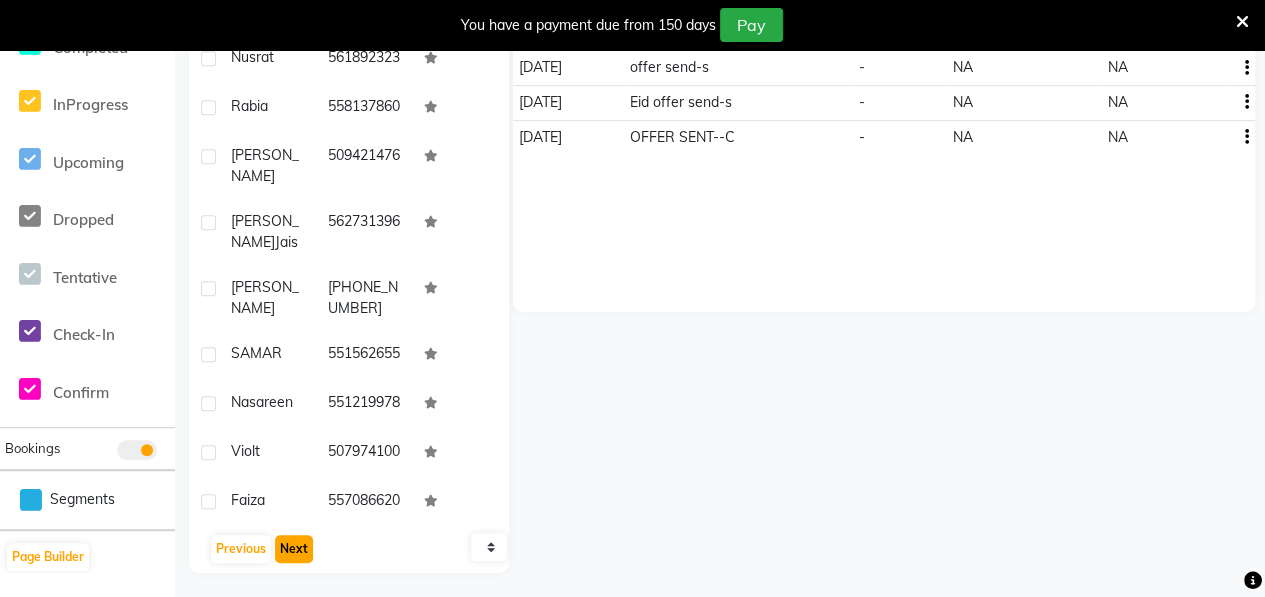click on "Next" 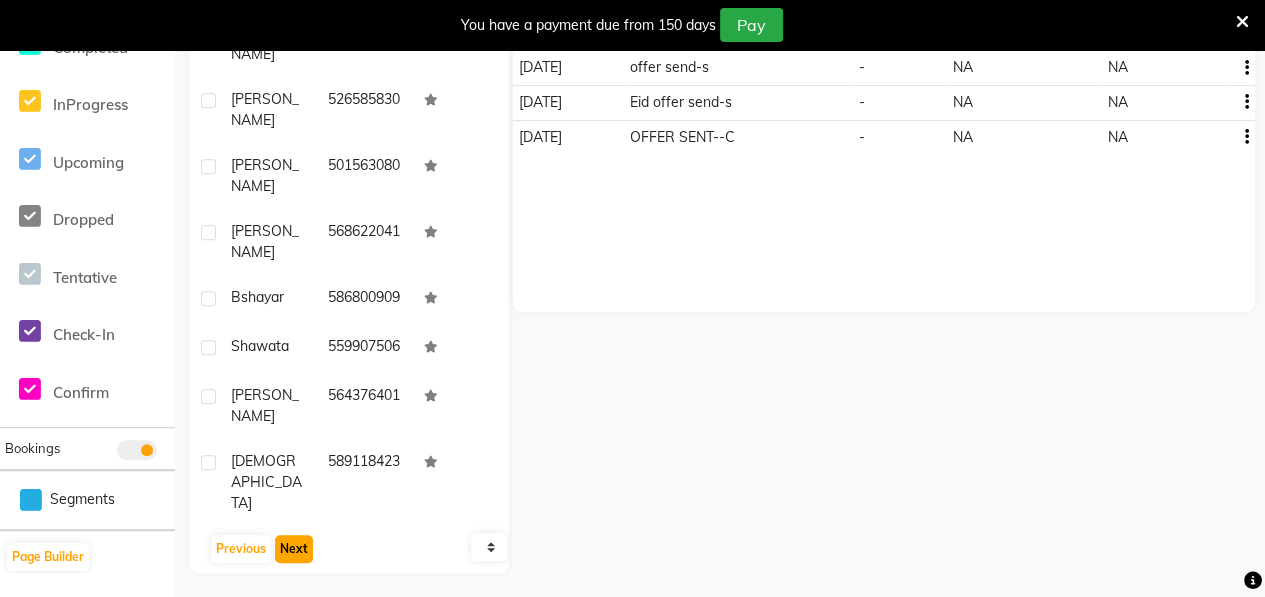 click on "Next" 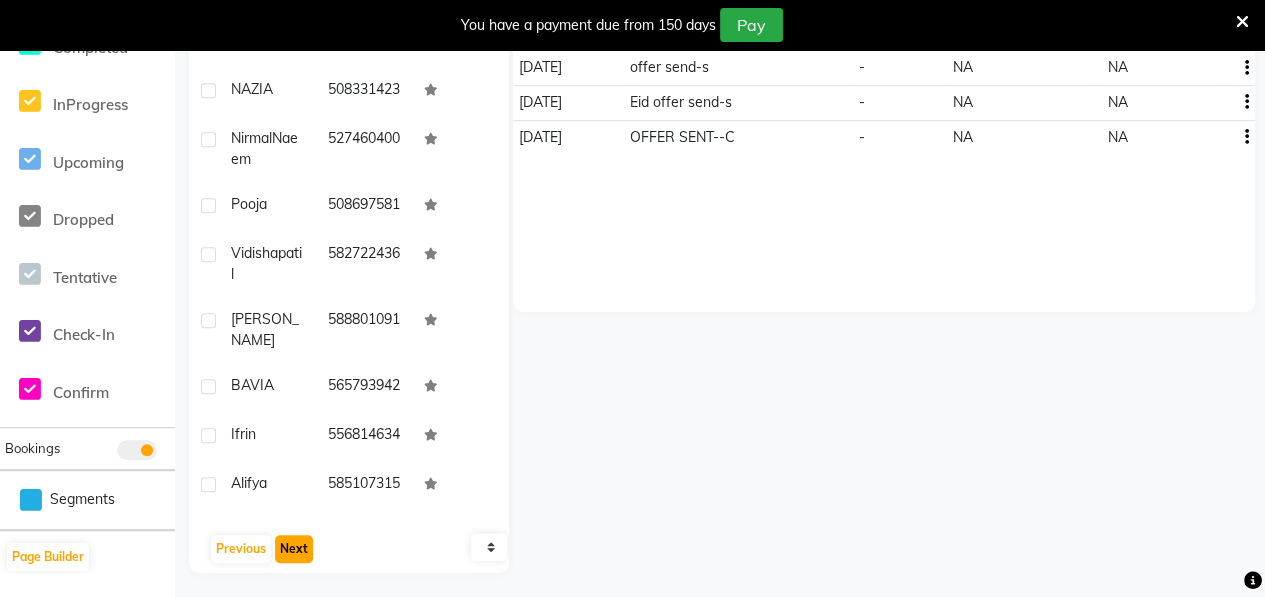 click on "Next" 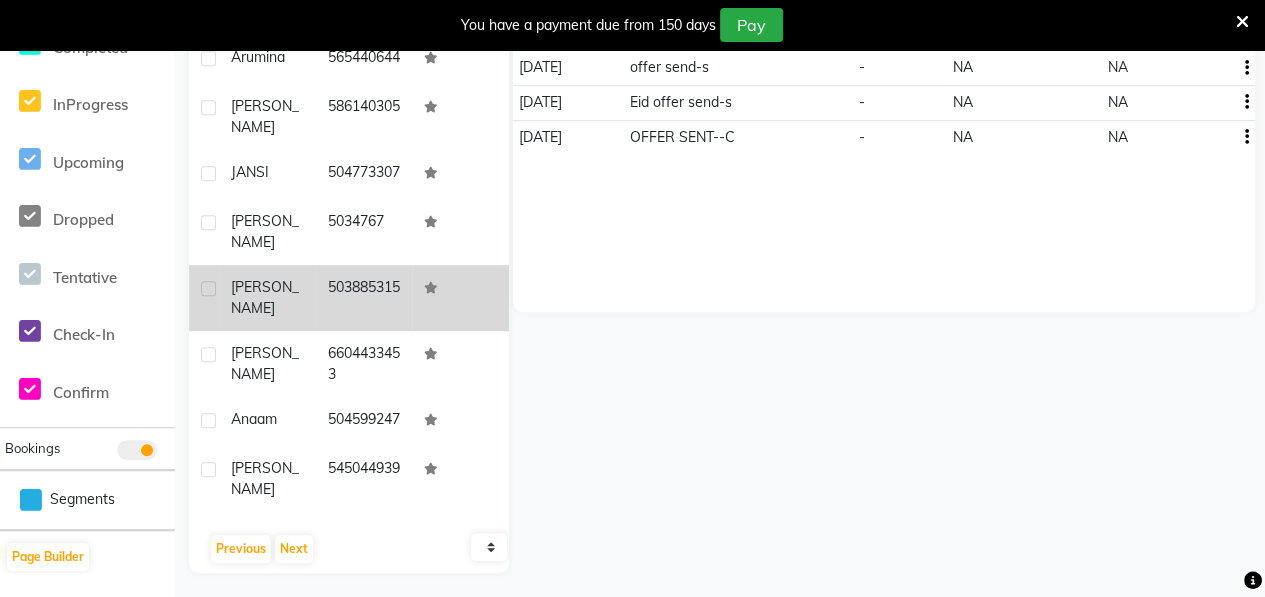 click on "[PERSON_NAME]" 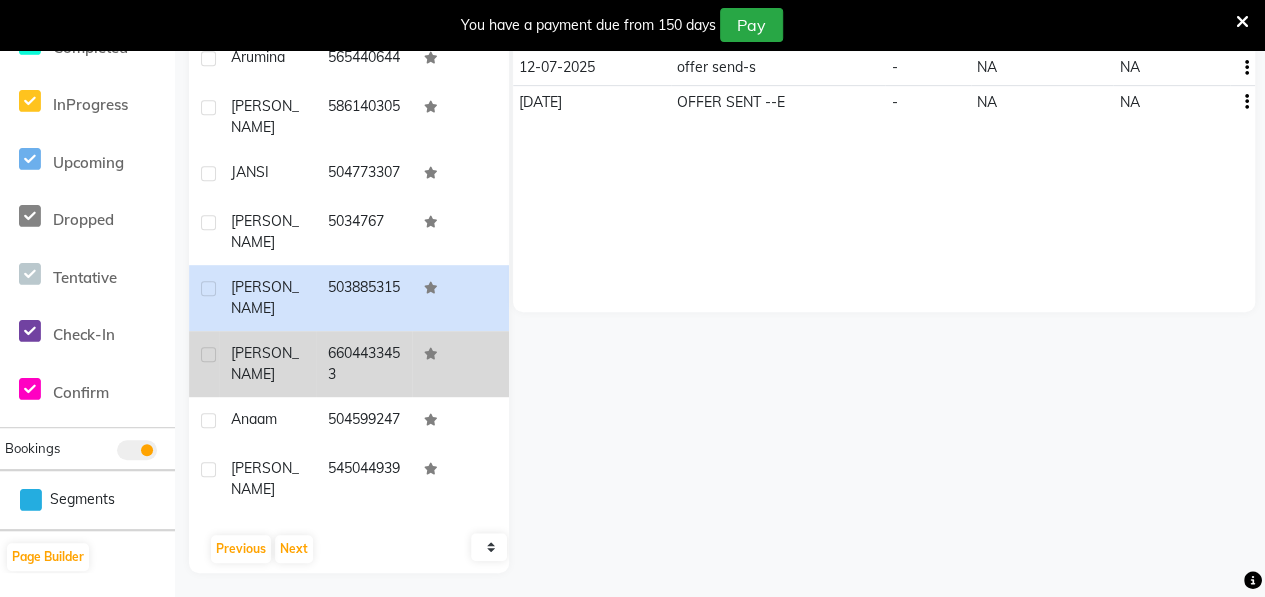 click on "[PERSON_NAME]" 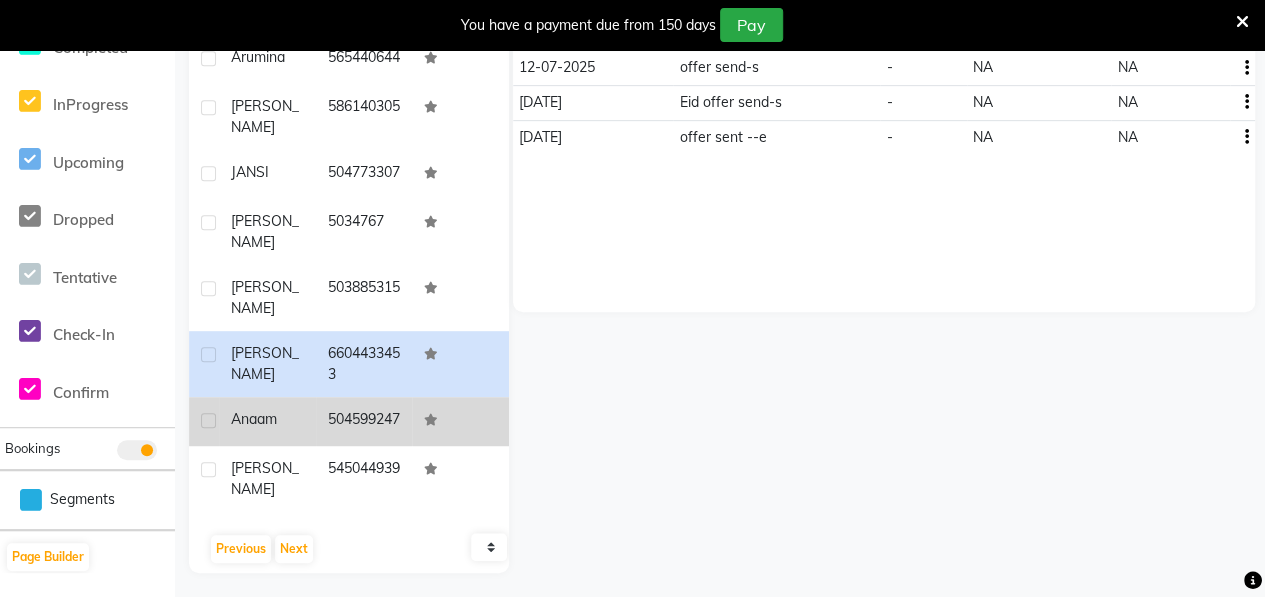 click on "Anaam" 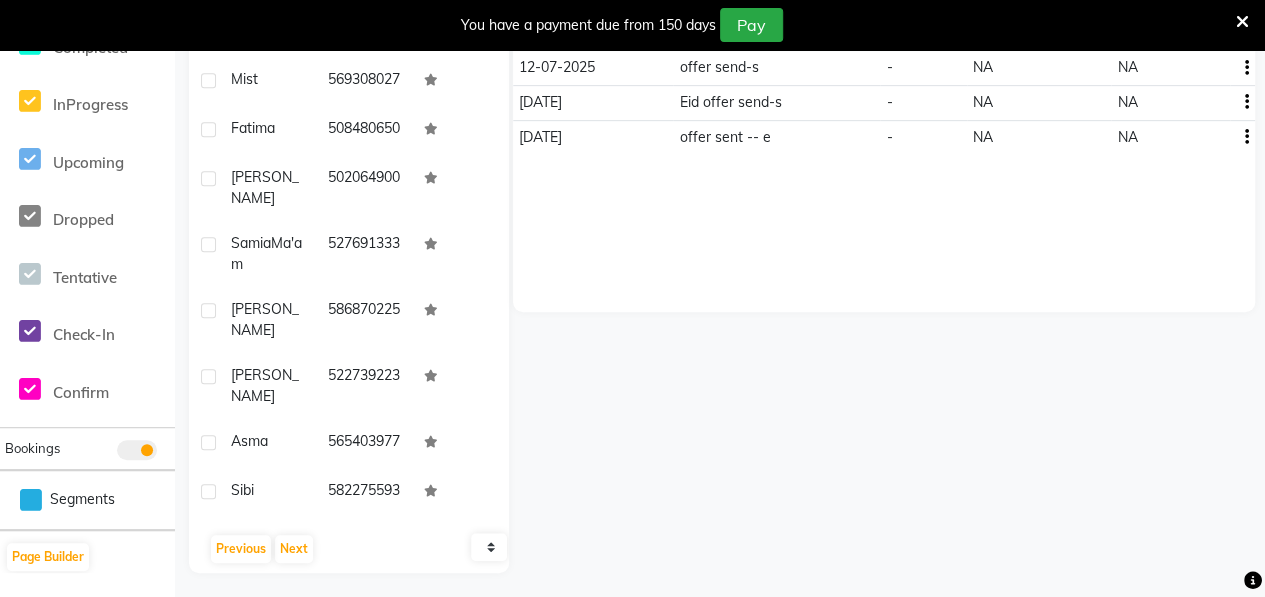 scroll, scrollTop: 2668, scrollLeft: 0, axis: vertical 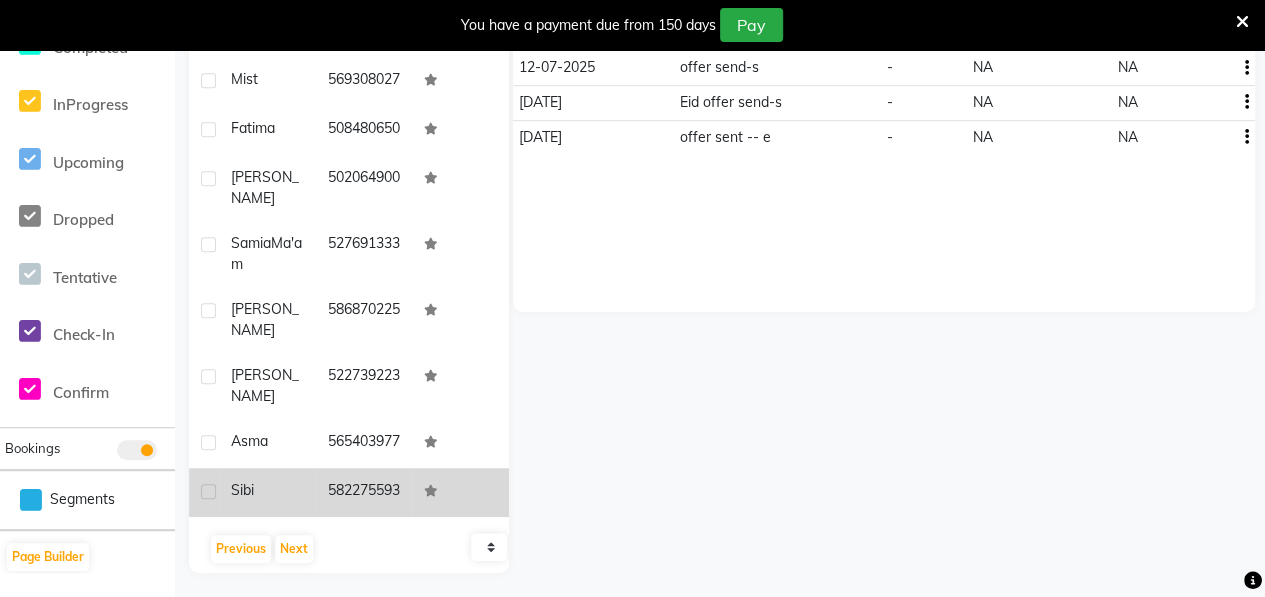 click on "Sibi" 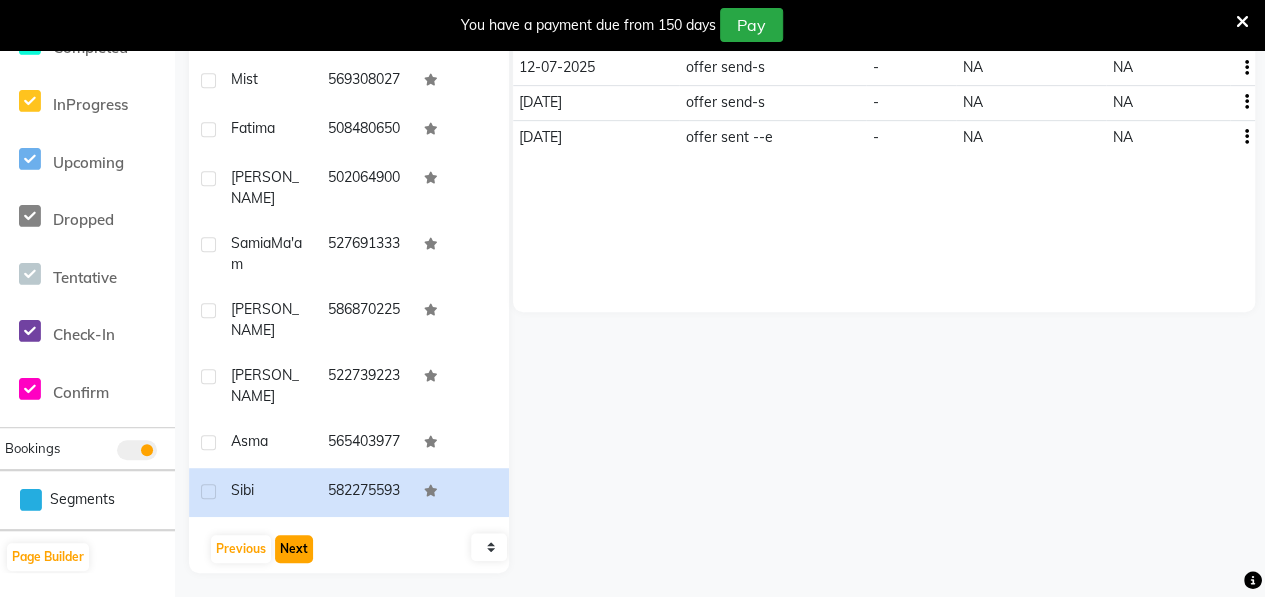 click on "Next" 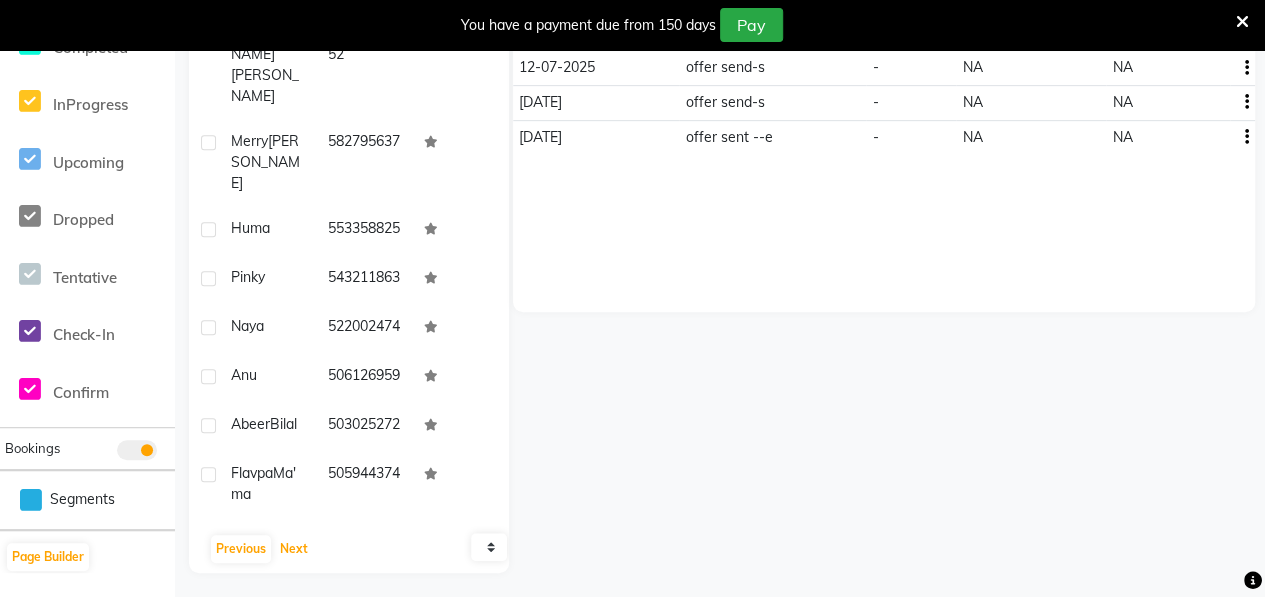 scroll, scrollTop: 0, scrollLeft: 0, axis: both 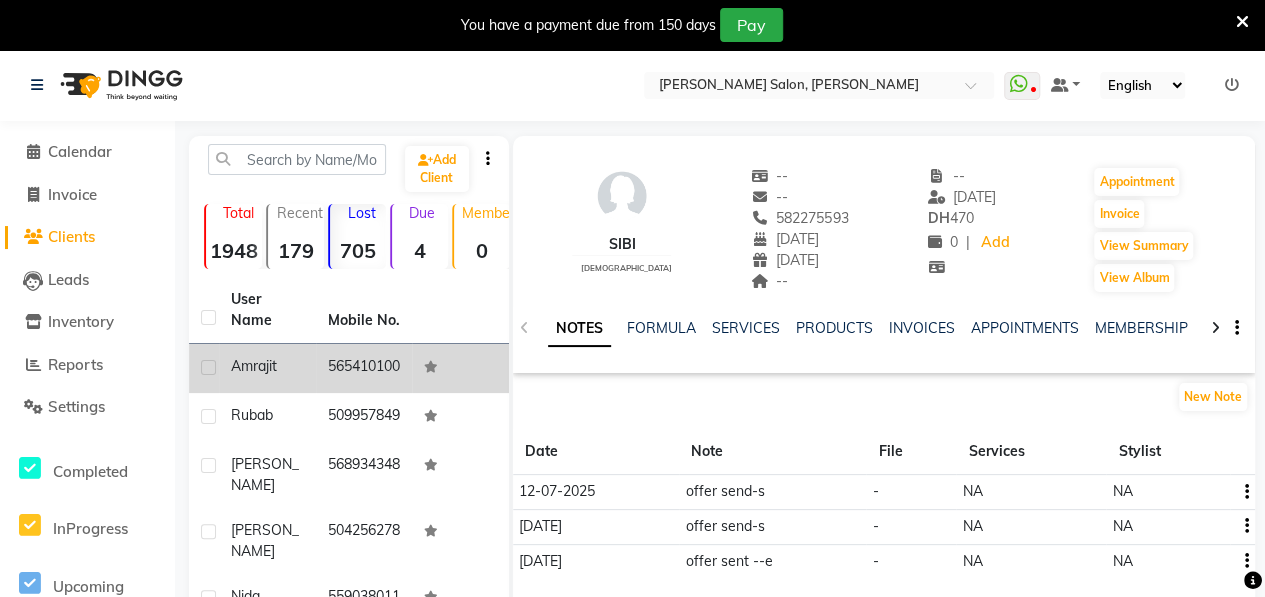 click on "Amrajit" 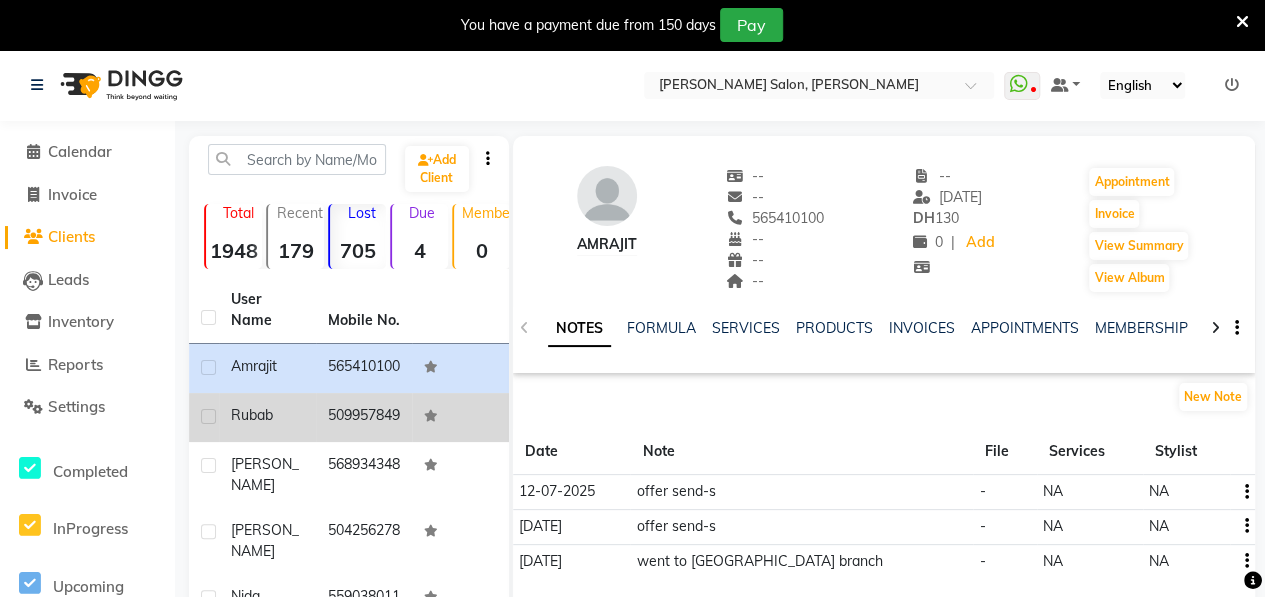 click on "Rubab" 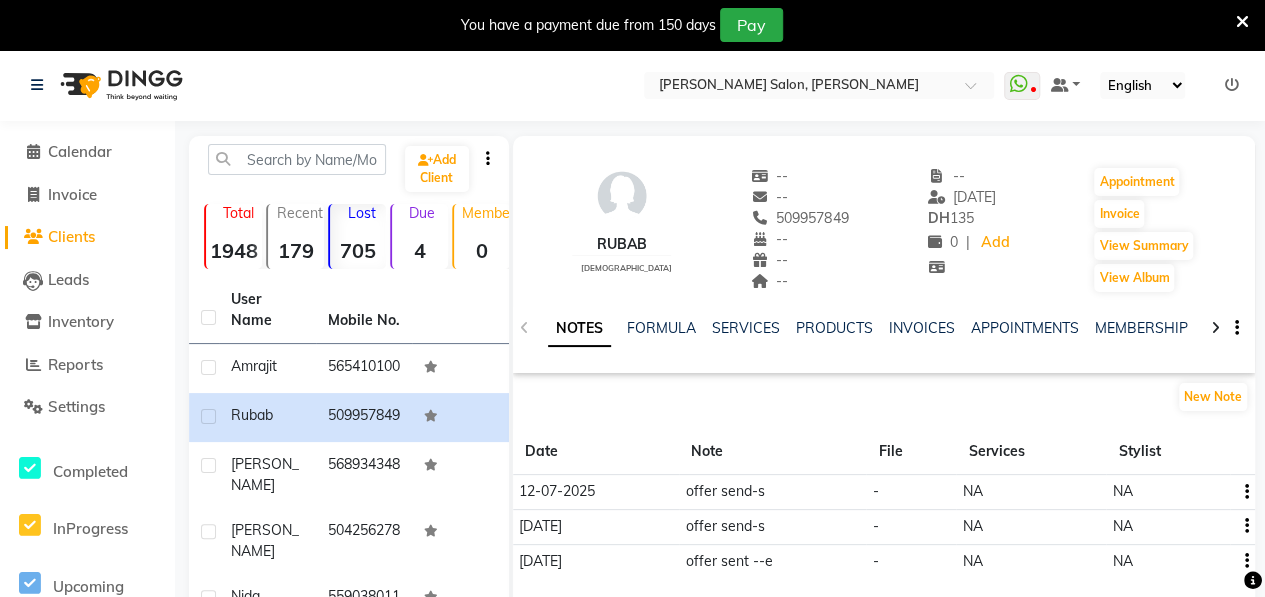 scroll, scrollTop: 430, scrollLeft: 0, axis: vertical 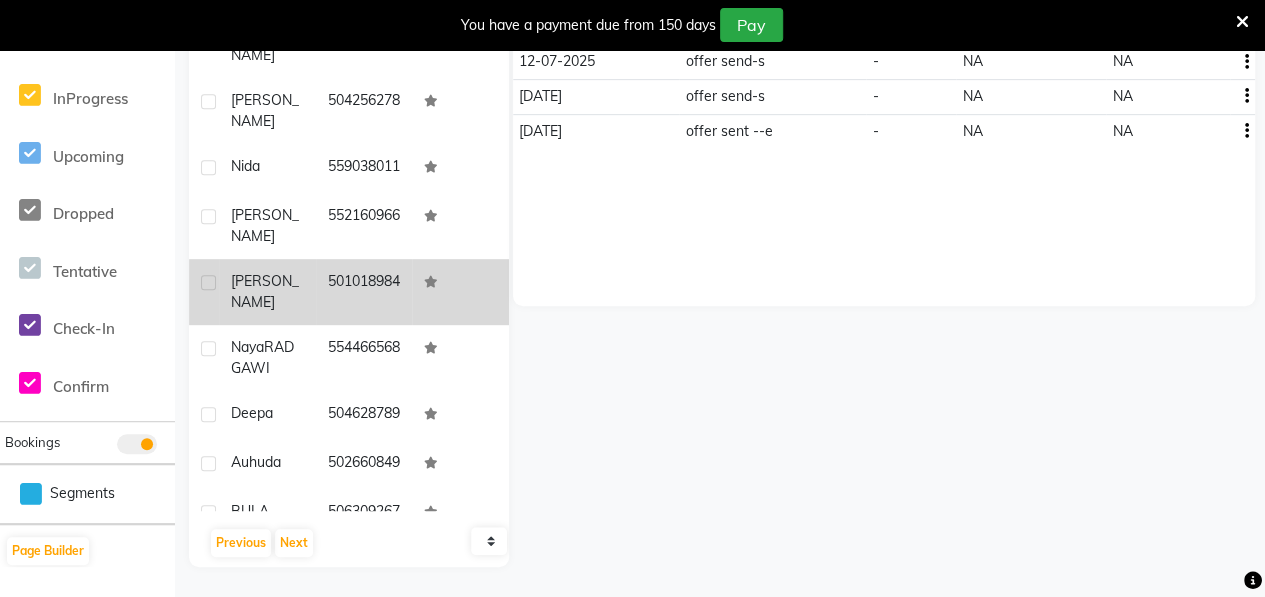 click on "[PERSON_NAME]" 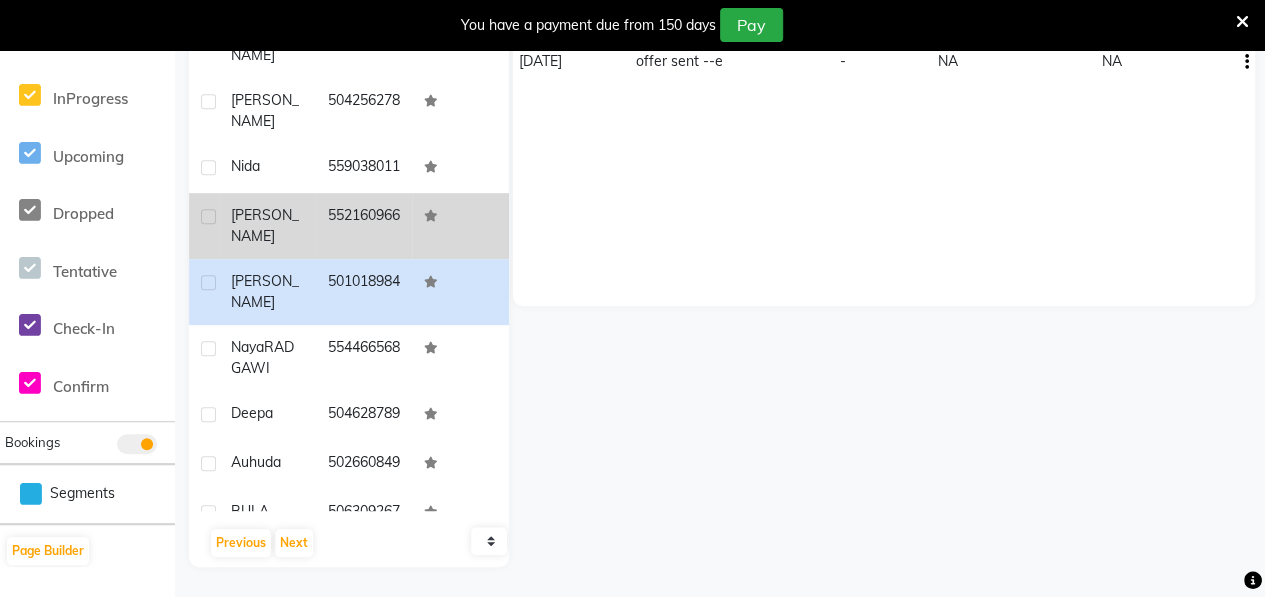 click on "[PERSON_NAME]" 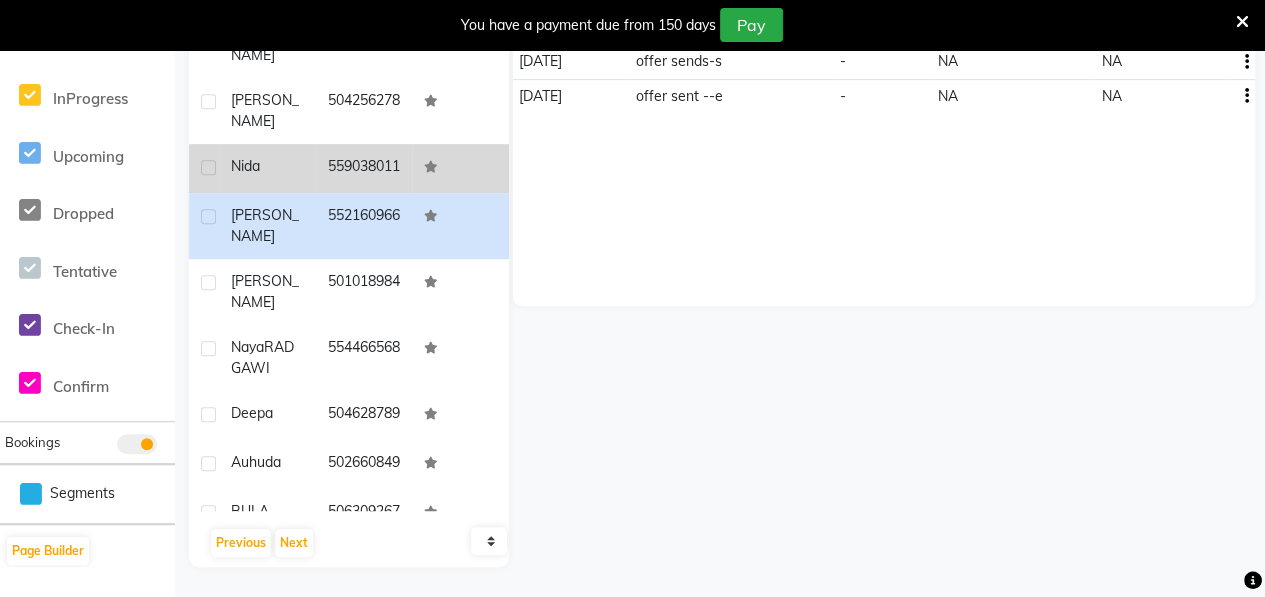 click on "Nida" 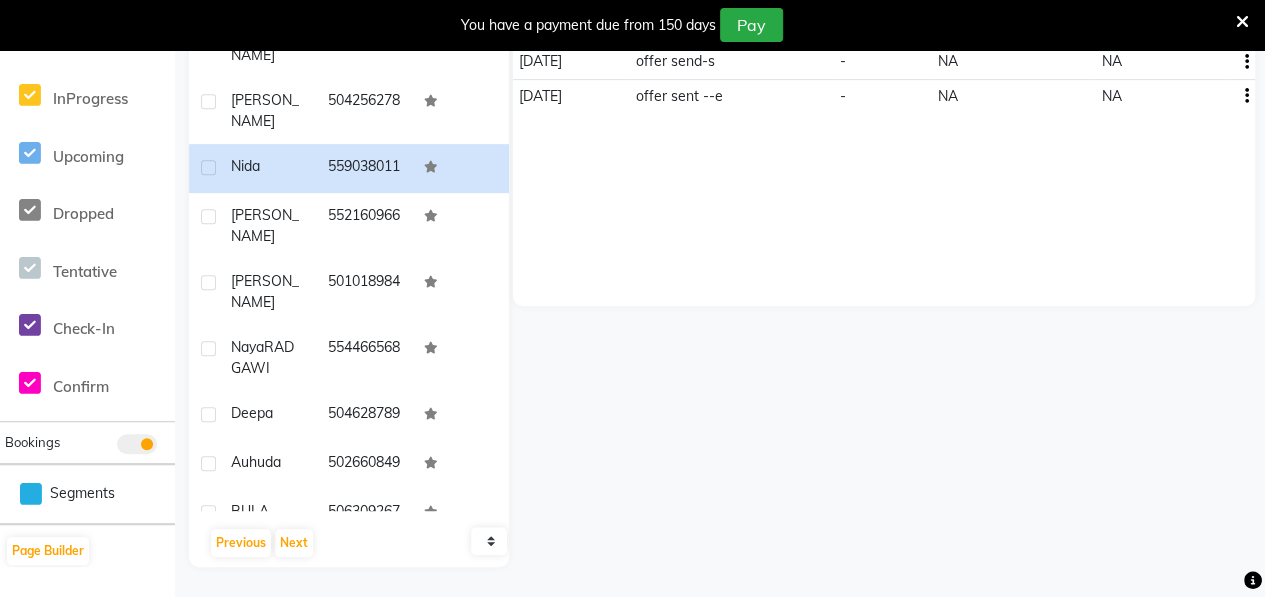 scroll, scrollTop: 522, scrollLeft: 0, axis: vertical 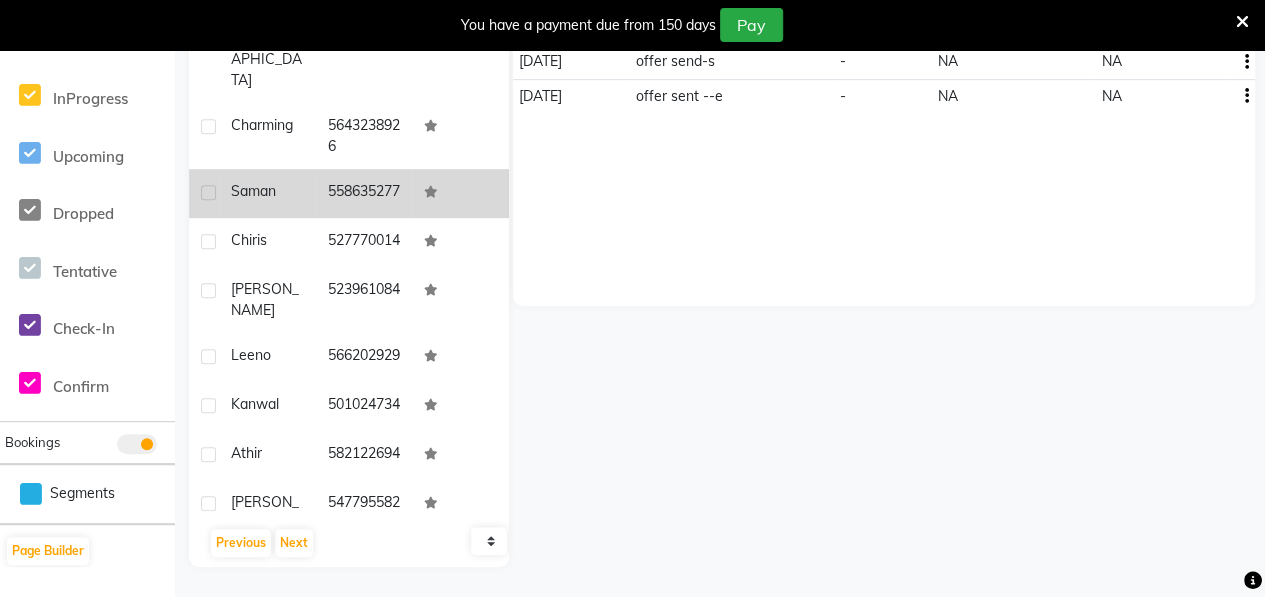 click on "Saman" 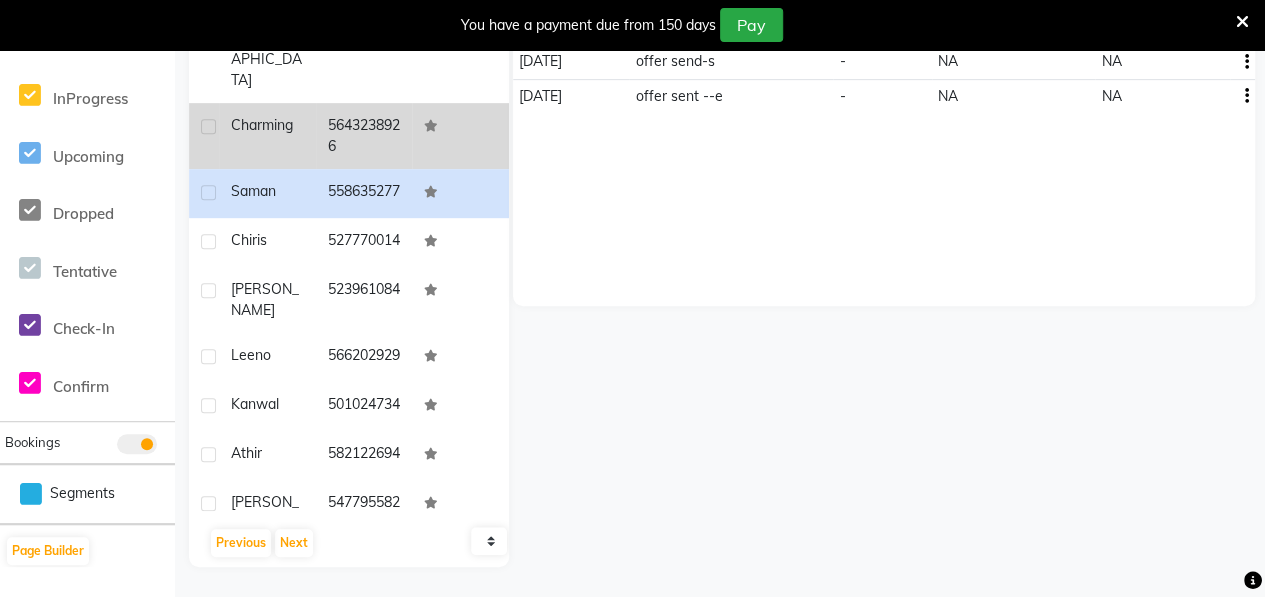 click on "Charming" 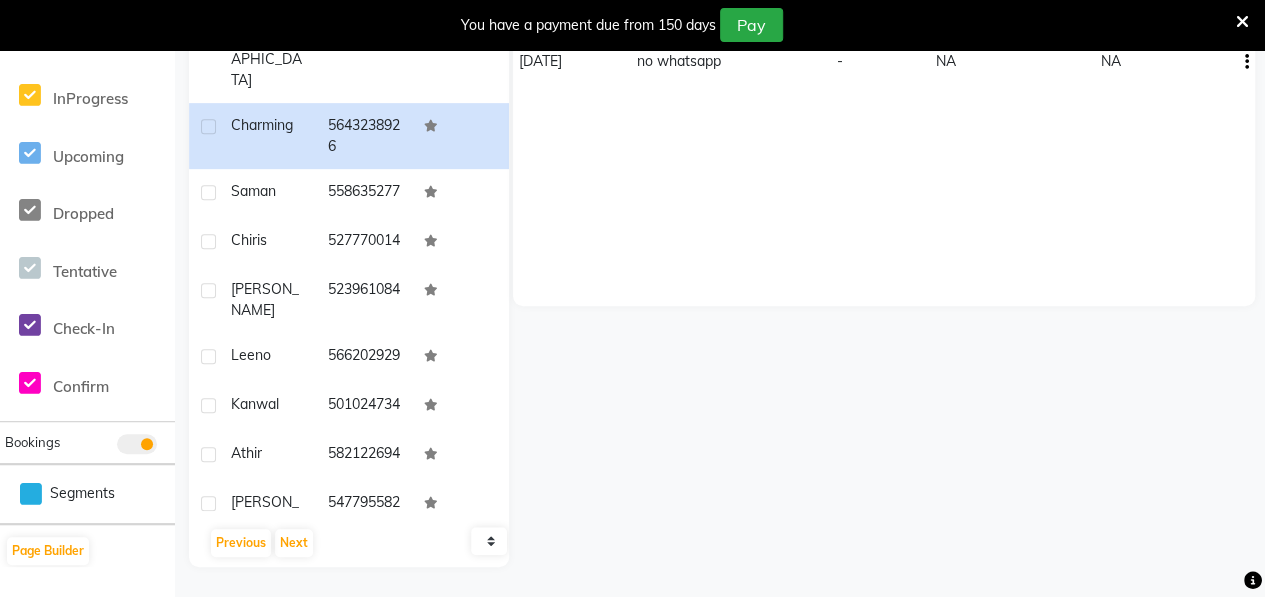 scroll, scrollTop: 0, scrollLeft: 0, axis: both 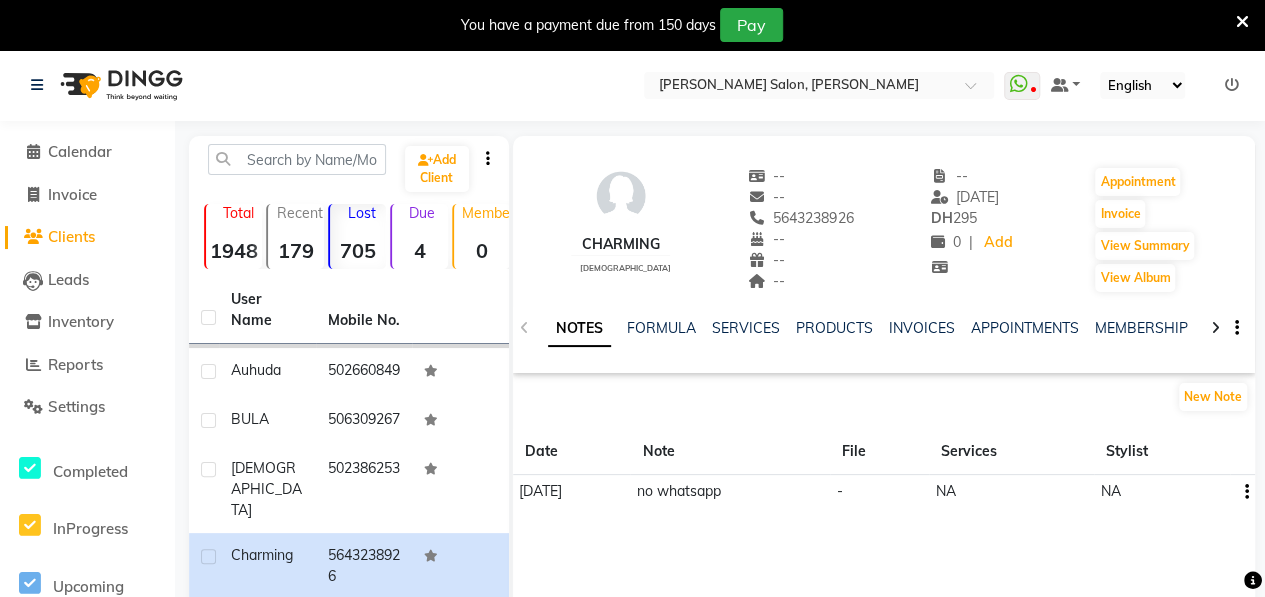 click on "Deepa" 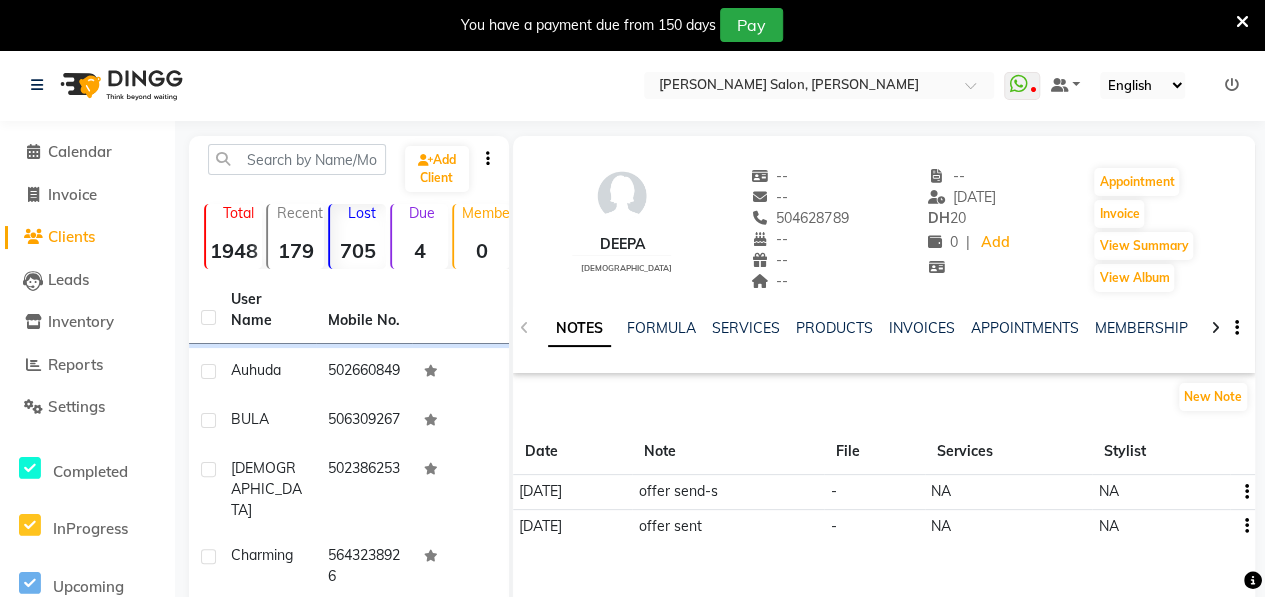 scroll, scrollTop: 0, scrollLeft: 0, axis: both 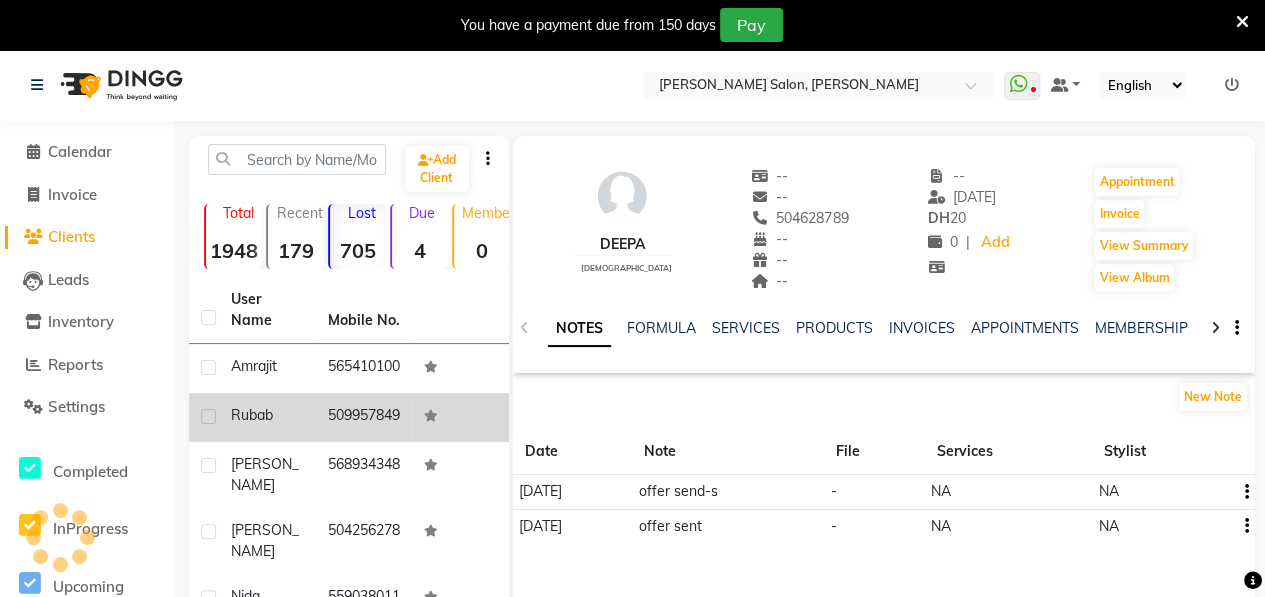 click on "Rubab" 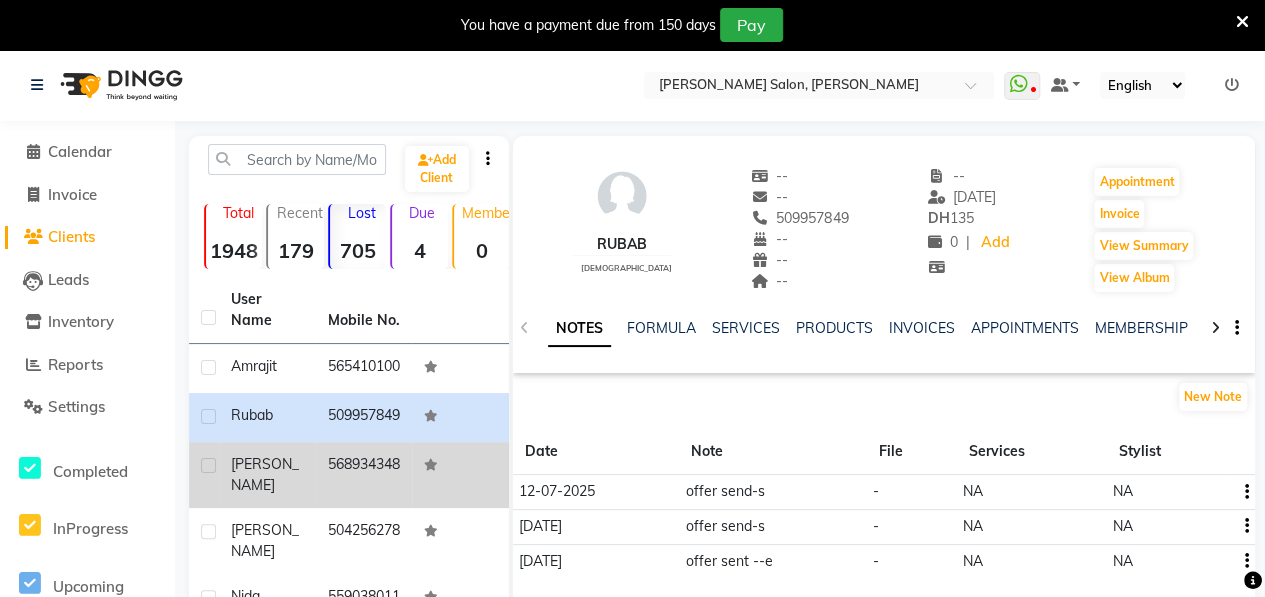 click on "[PERSON_NAME]" 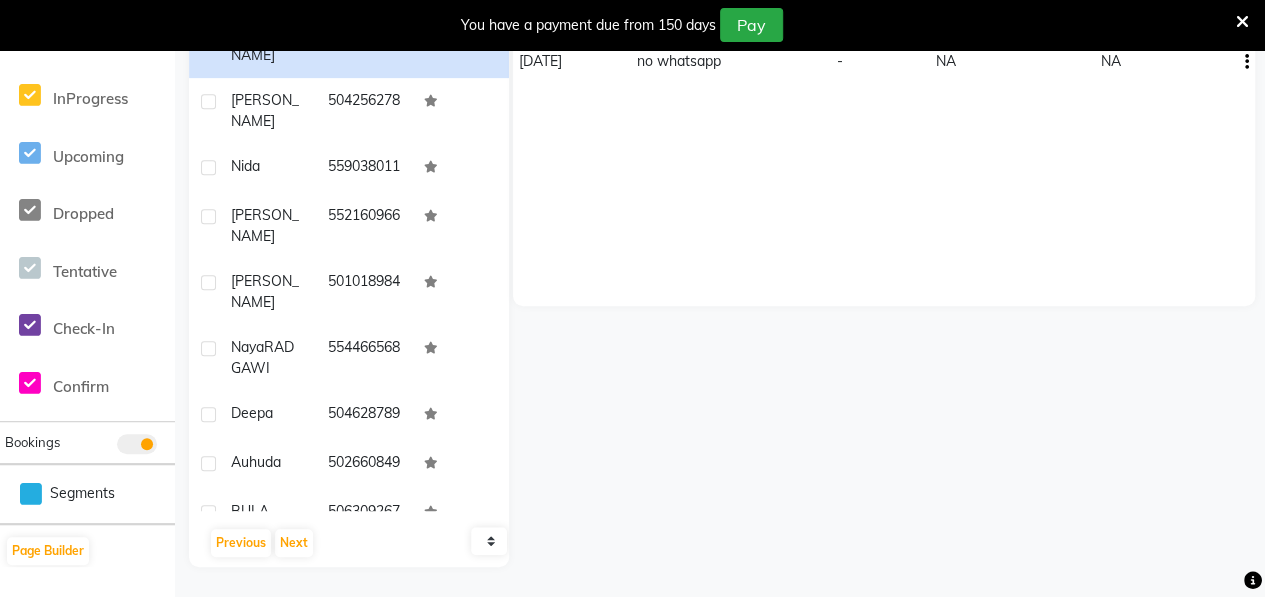 scroll, scrollTop: 0, scrollLeft: 0, axis: both 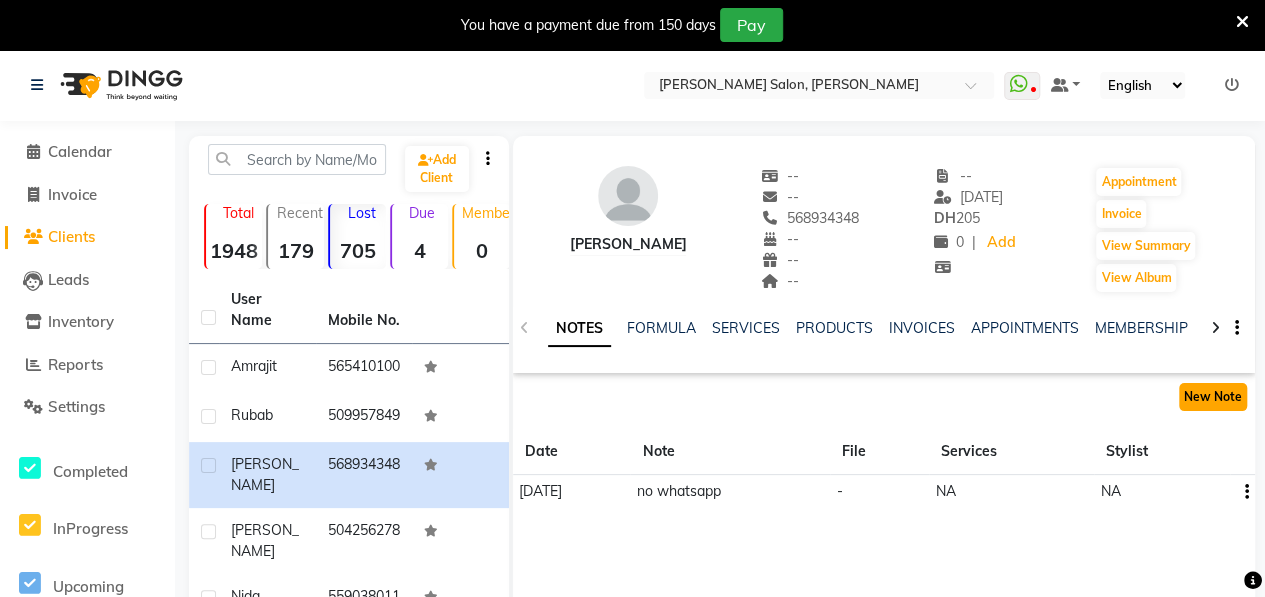 click on "New Note" 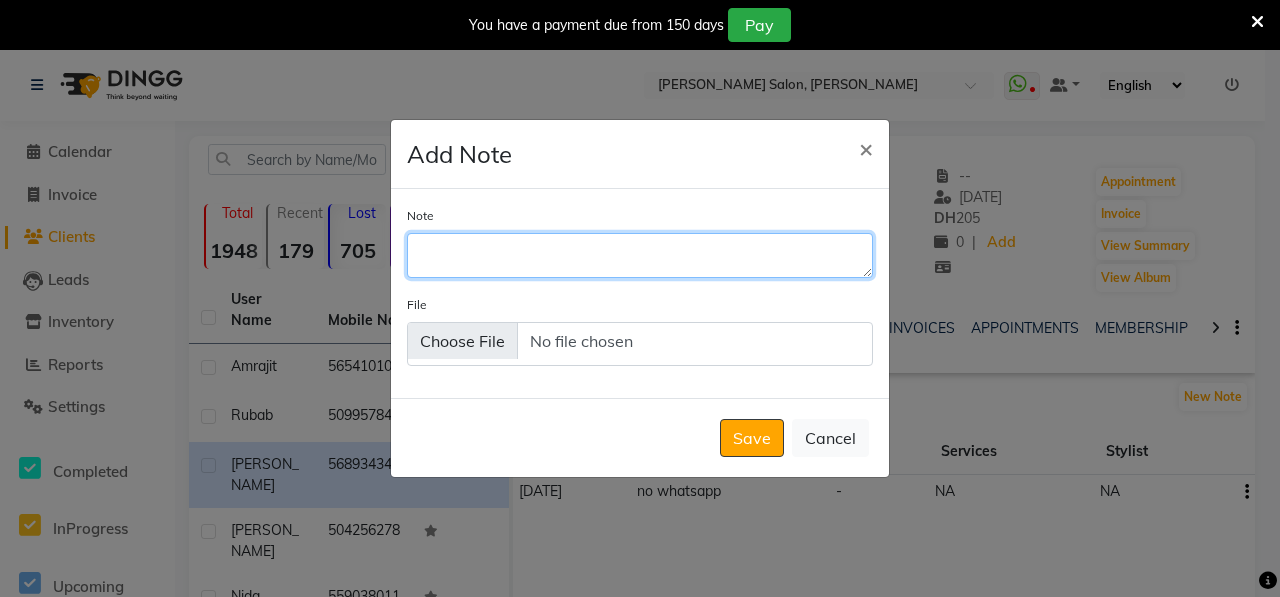 click on "Note" at bounding box center (640, 255) 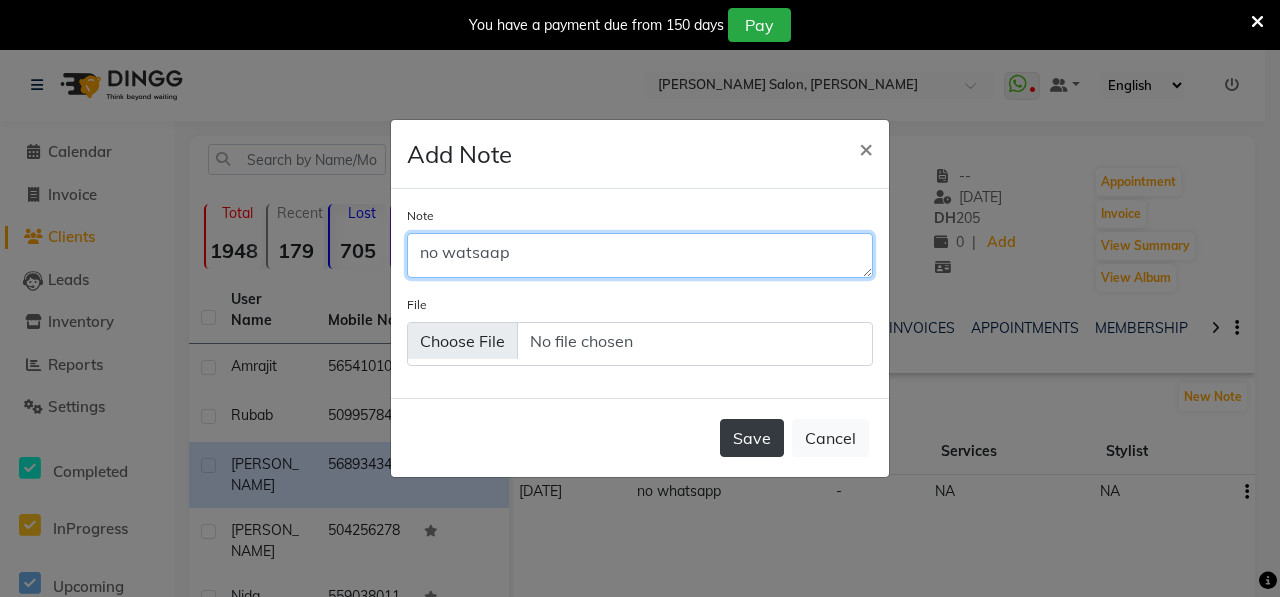 type on "no watsaap" 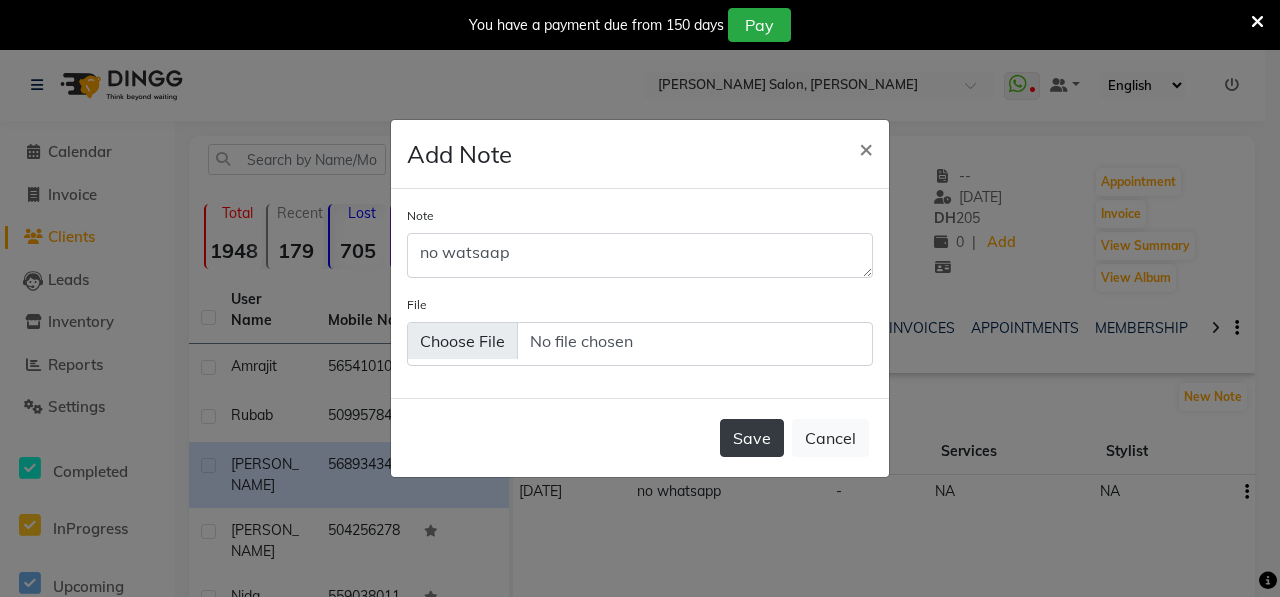 click on "Save" 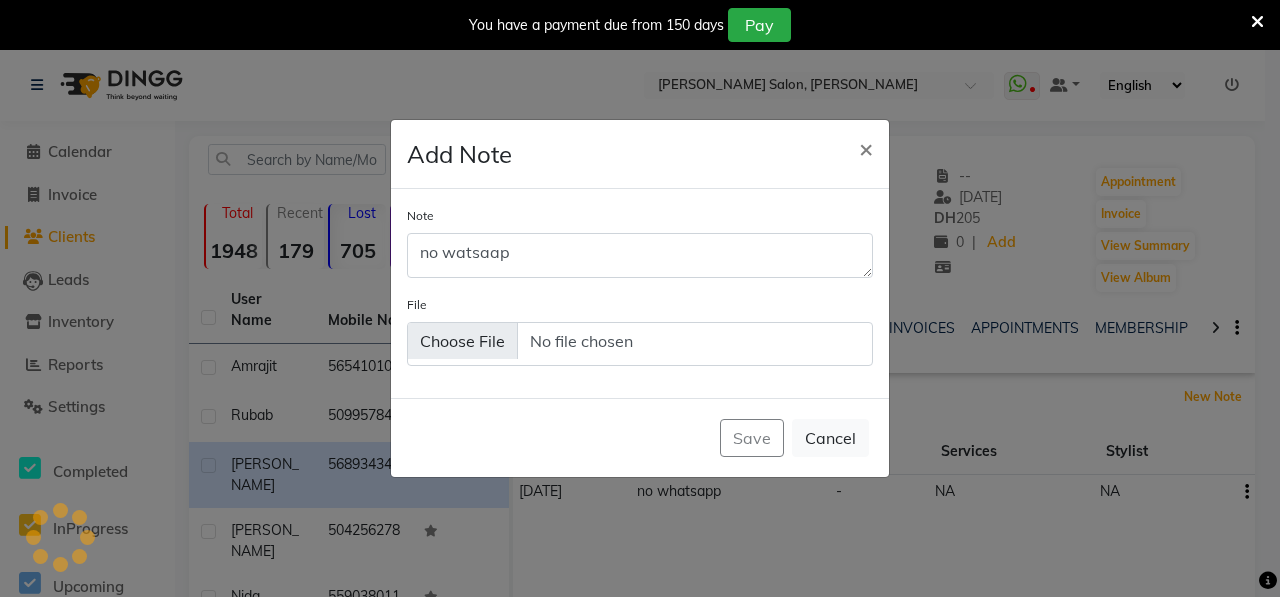 type 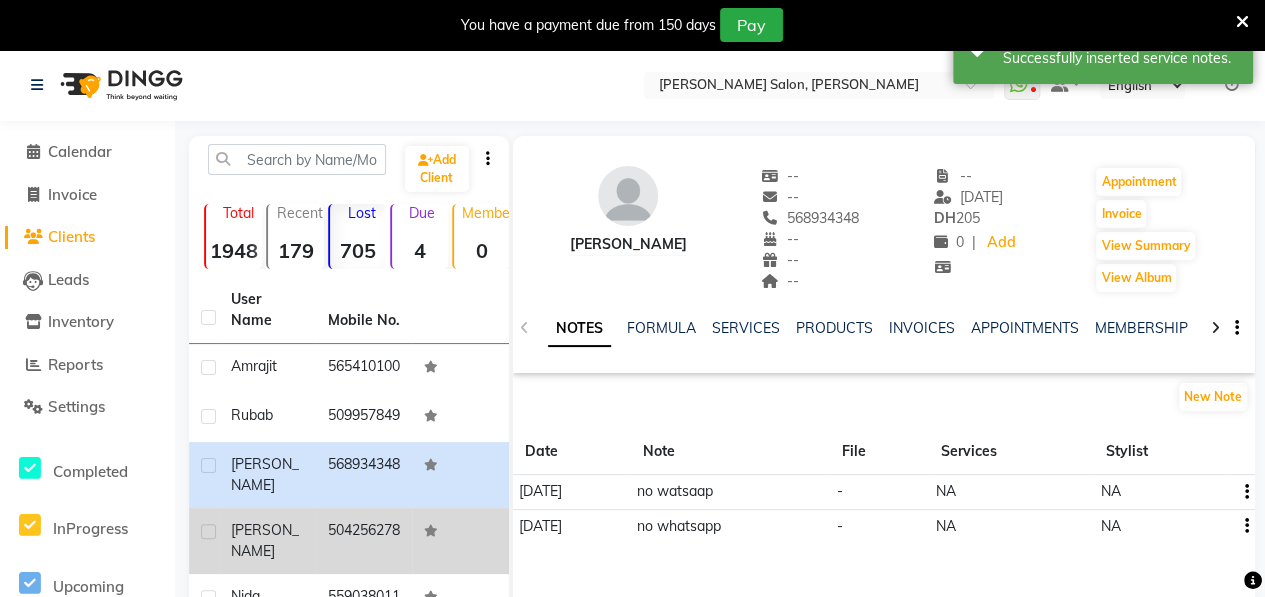 click on "[PERSON_NAME]" 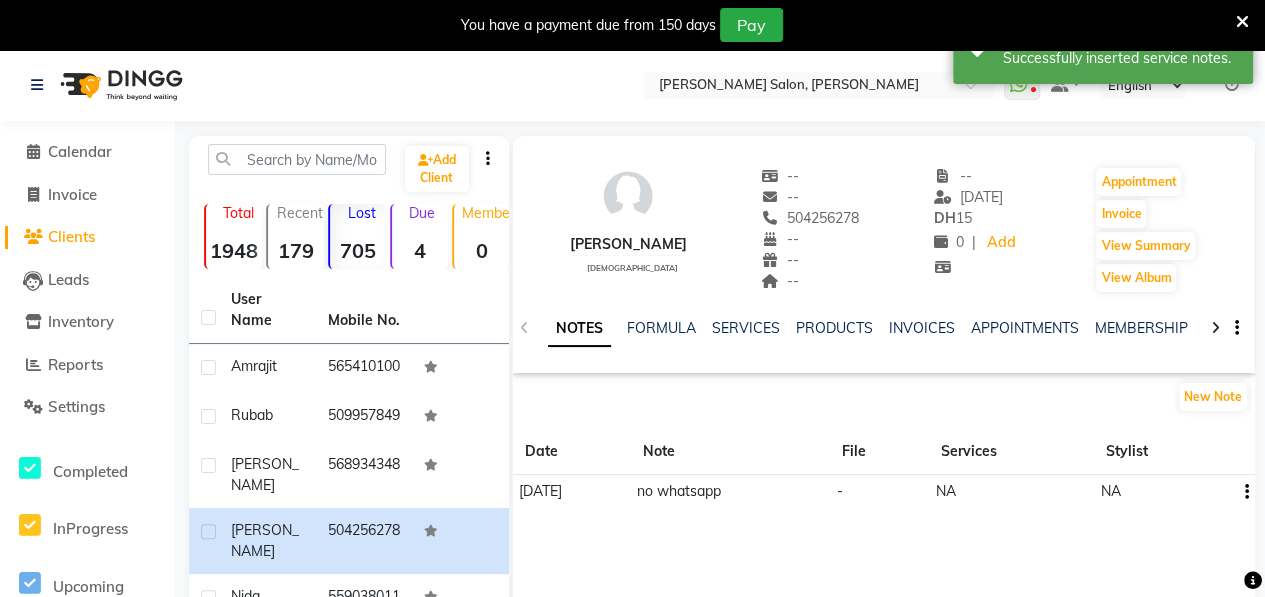 scroll, scrollTop: 430, scrollLeft: 0, axis: vertical 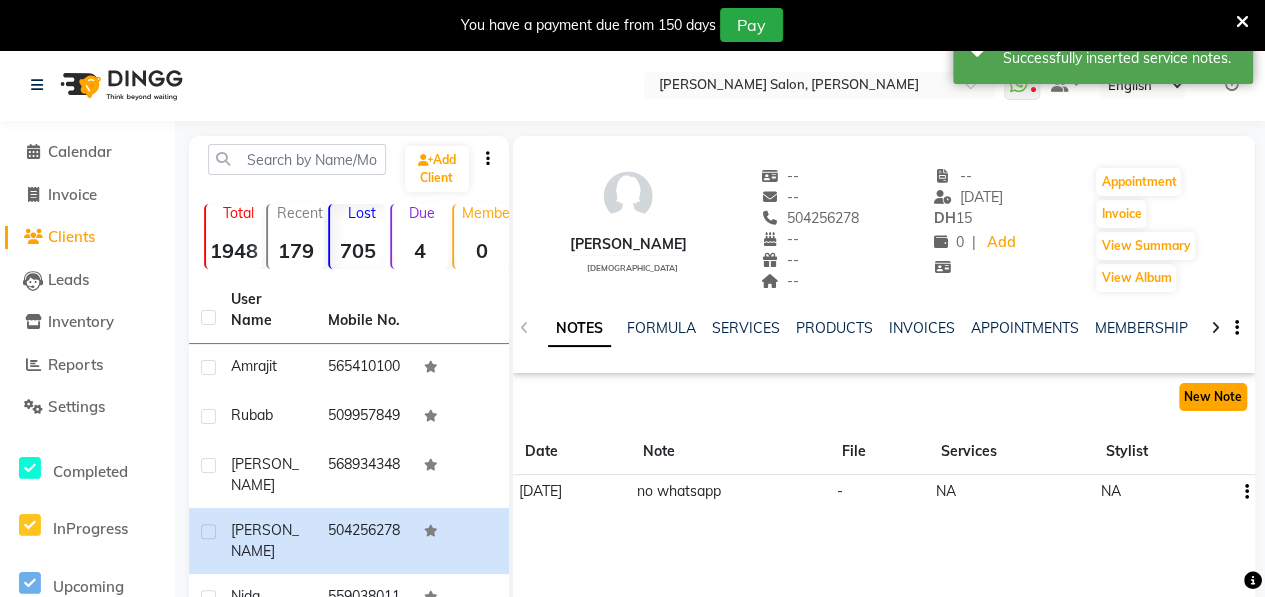 click on "New Note" 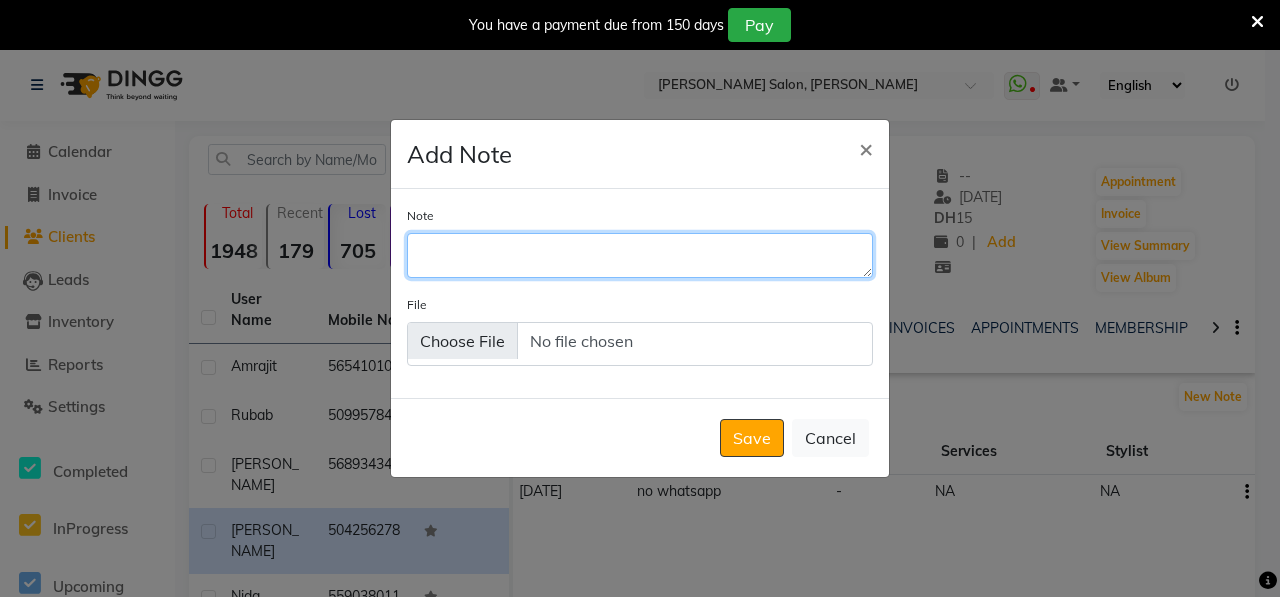 click on "Note" at bounding box center [640, 255] 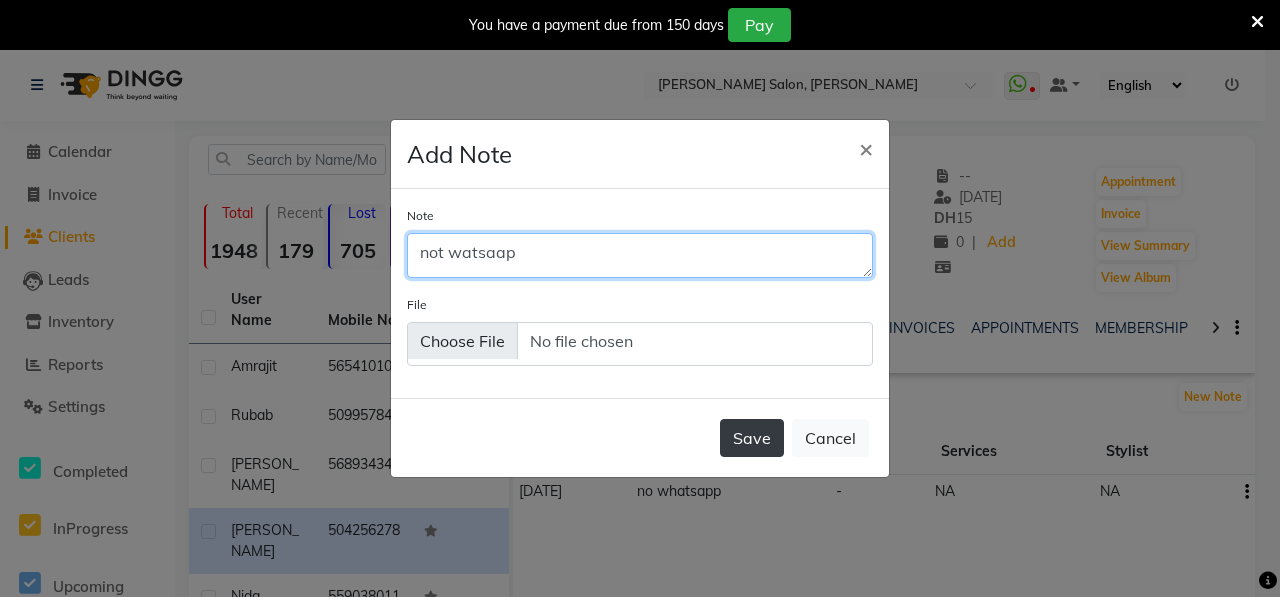 type on "not watsaap" 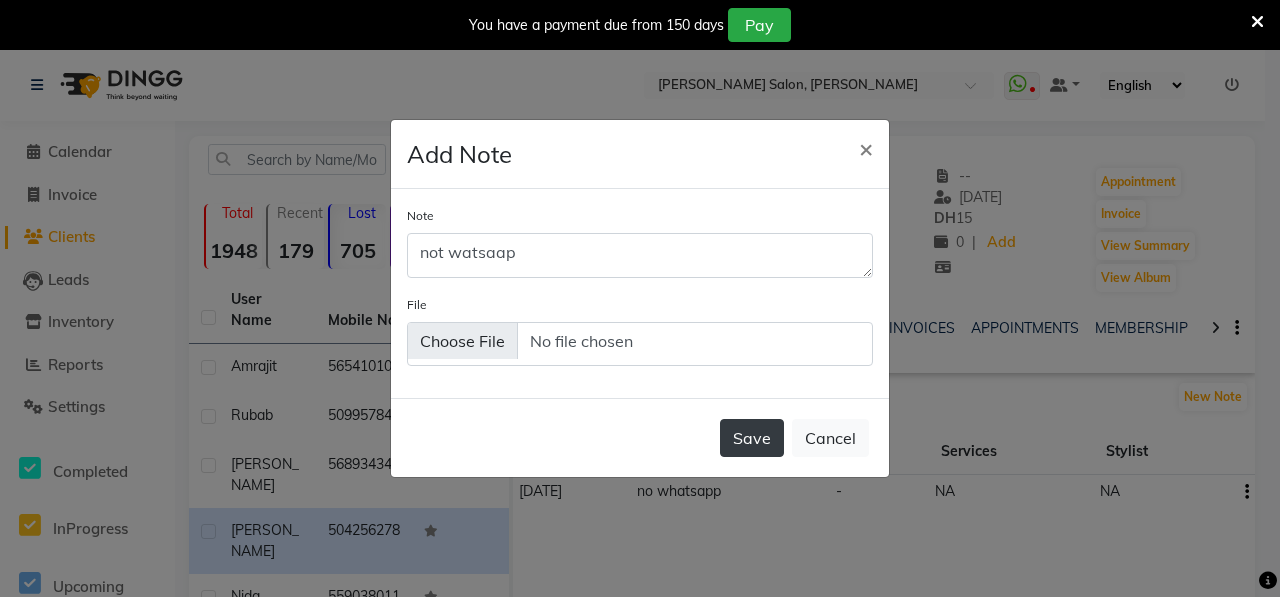 click on "Save" 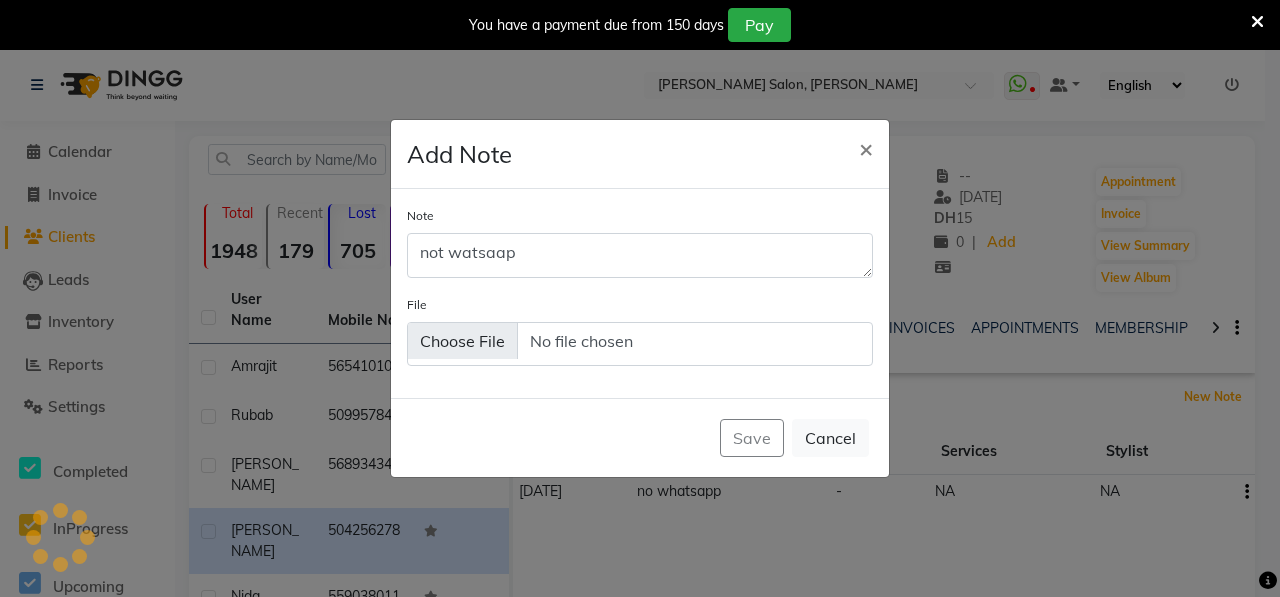 type 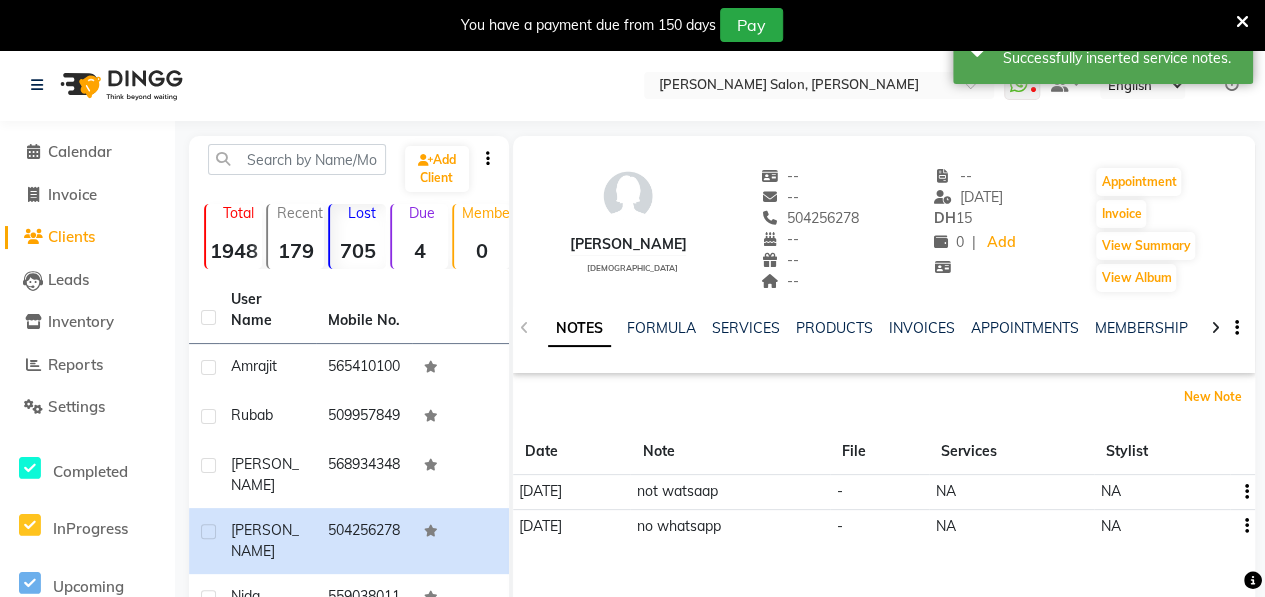 scroll, scrollTop: 430, scrollLeft: 0, axis: vertical 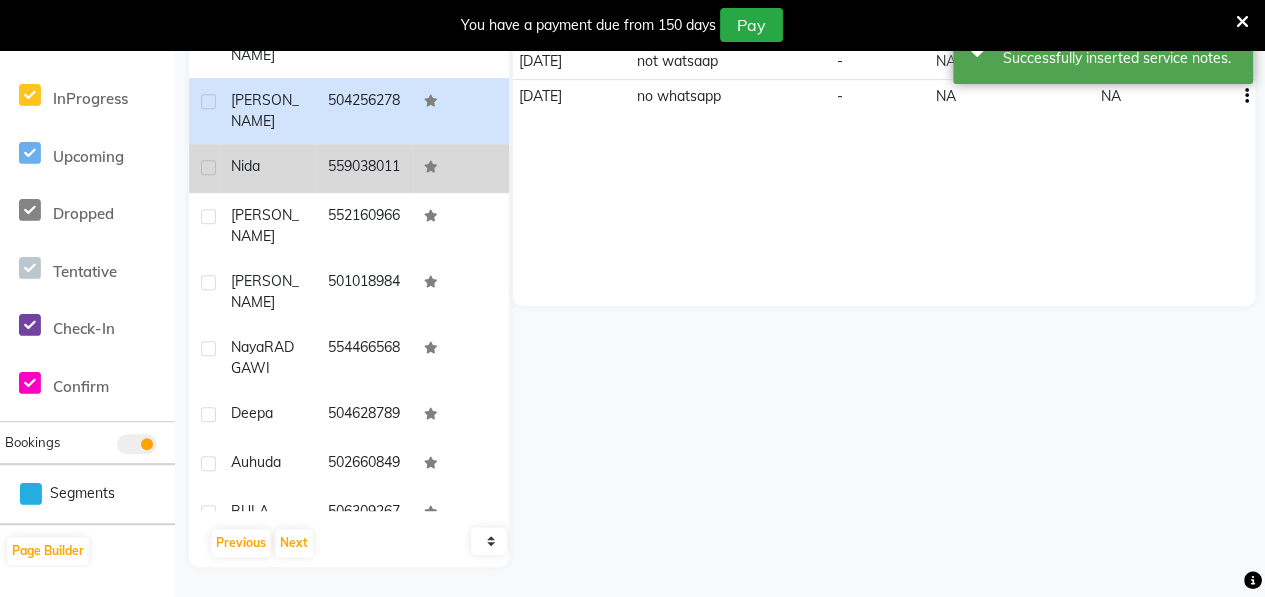 click on "Nida" 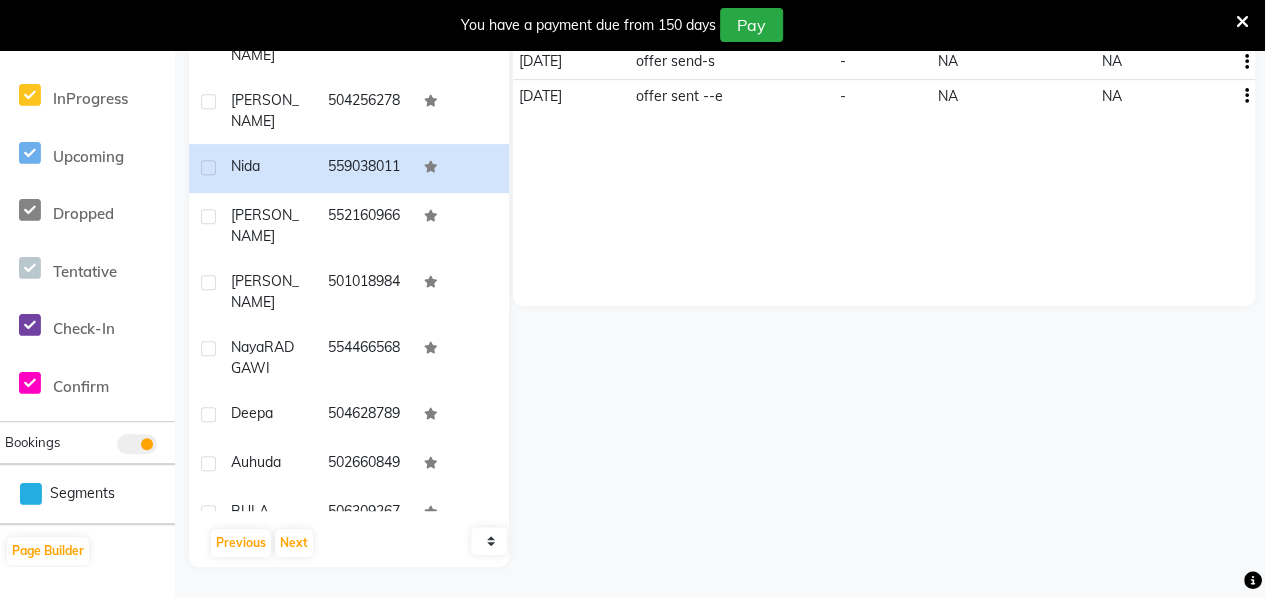 scroll, scrollTop: 0, scrollLeft: 0, axis: both 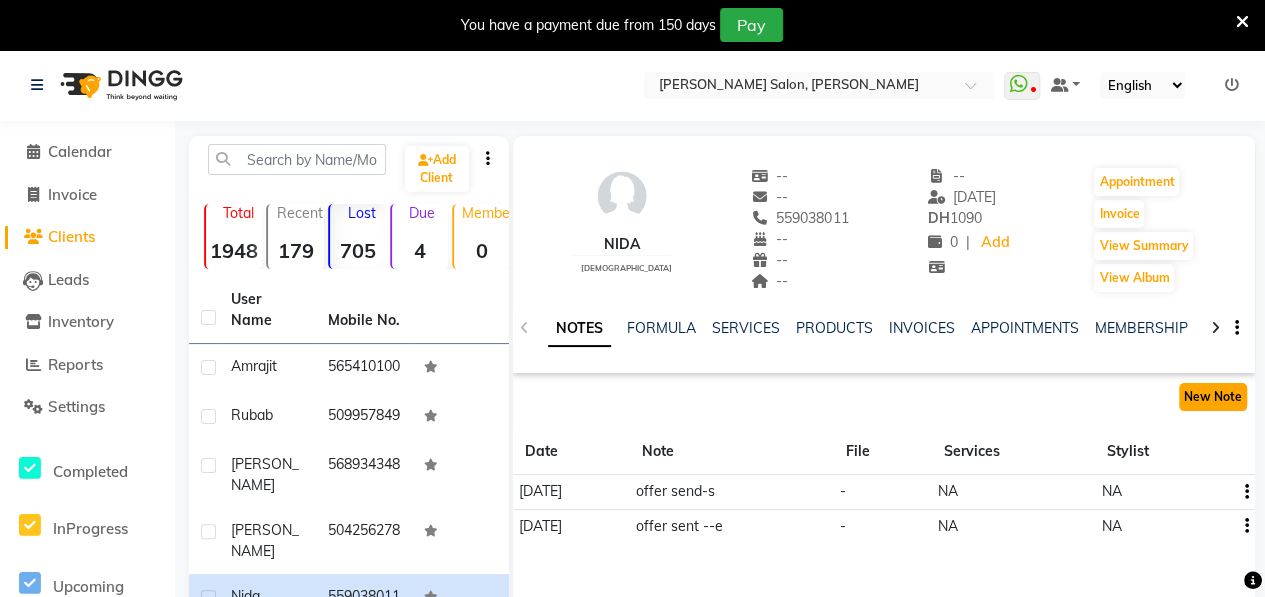 click on "New Note" 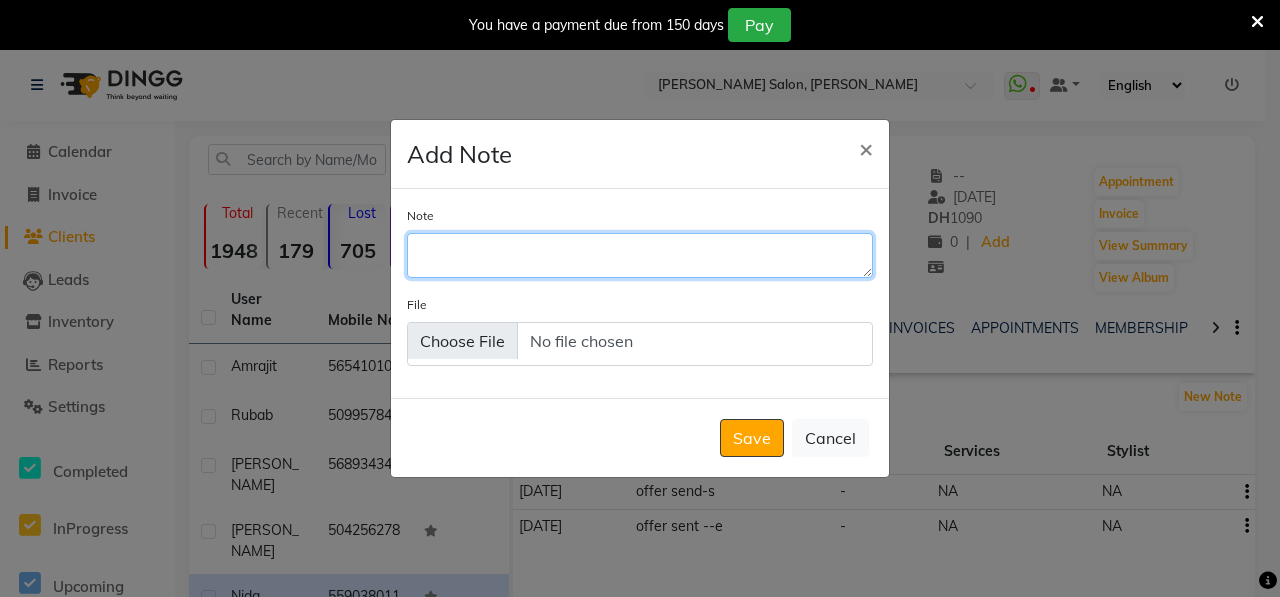 click on "Note" at bounding box center [640, 255] 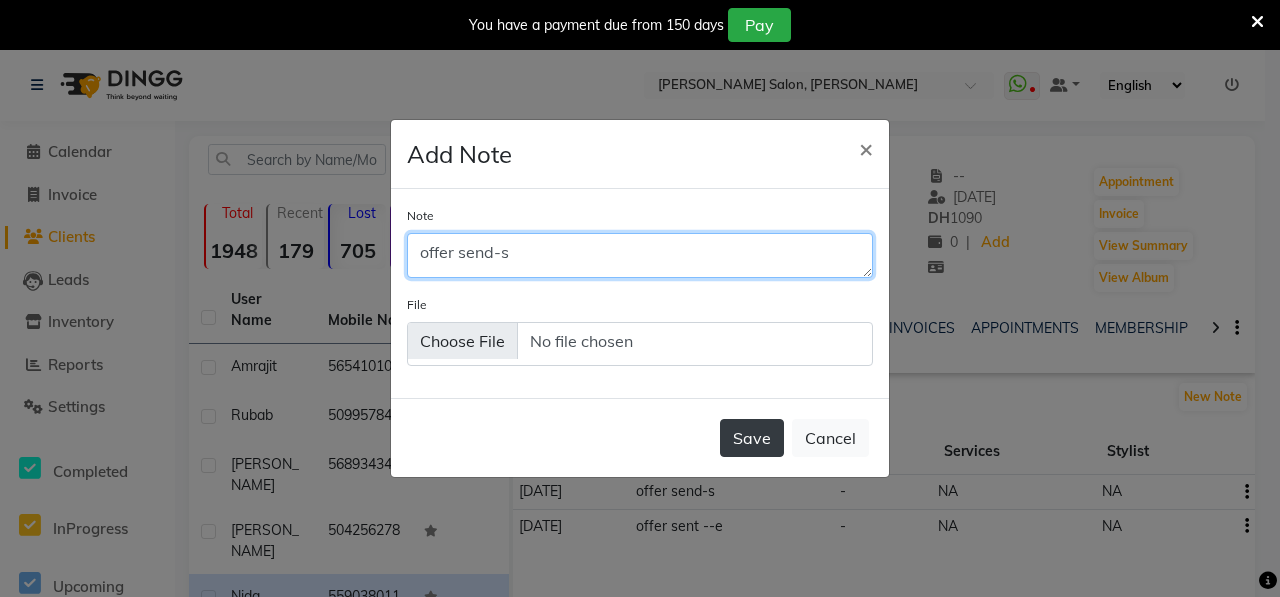 type on "offer send-s" 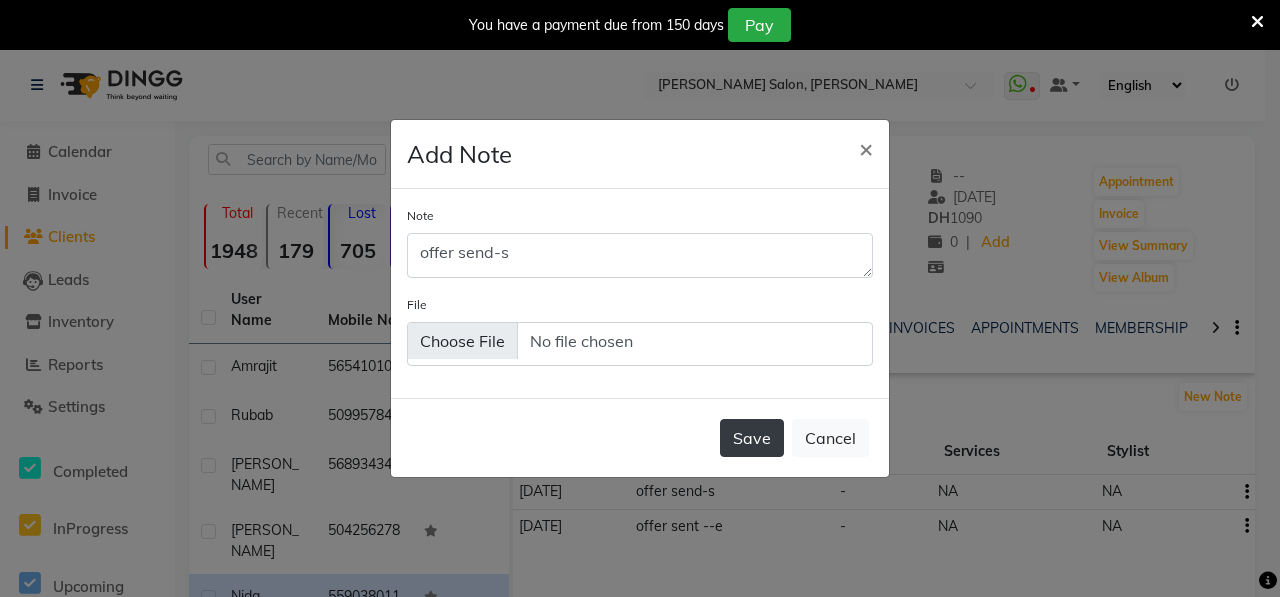 click on "Save" 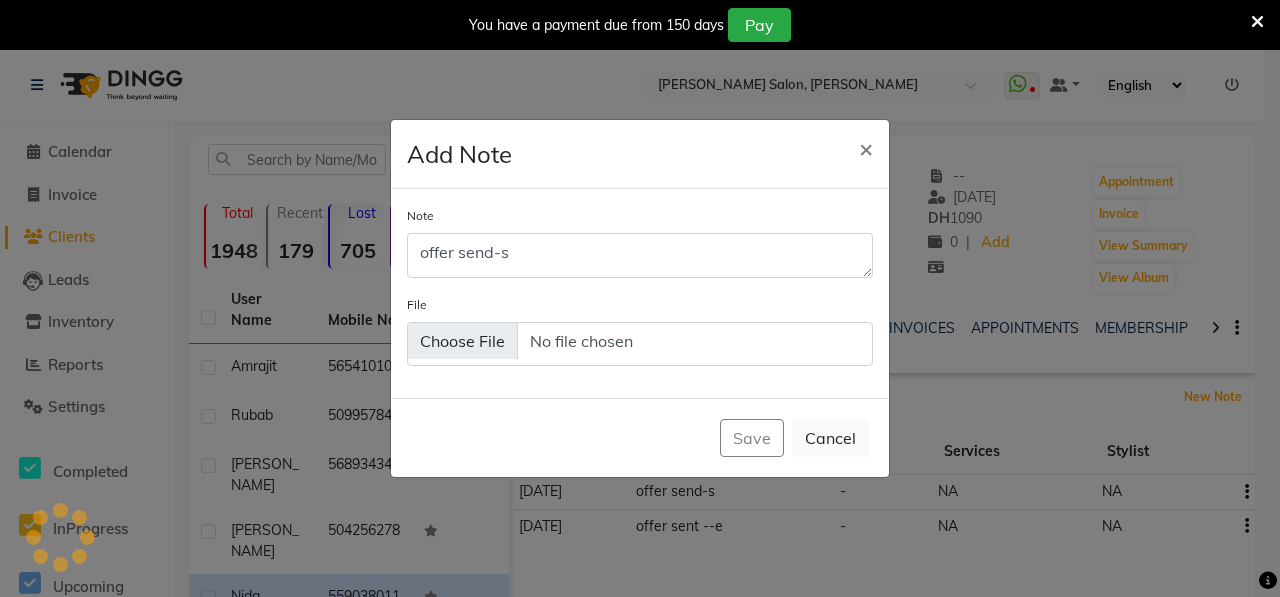 type 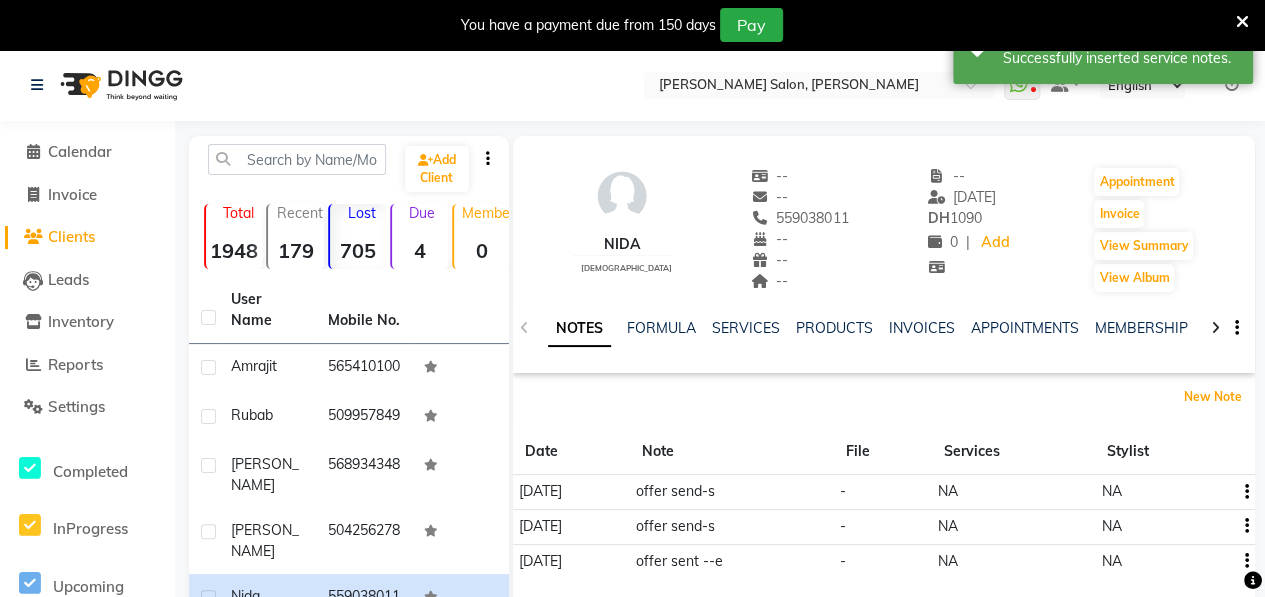 scroll, scrollTop: 430, scrollLeft: 0, axis: vertical 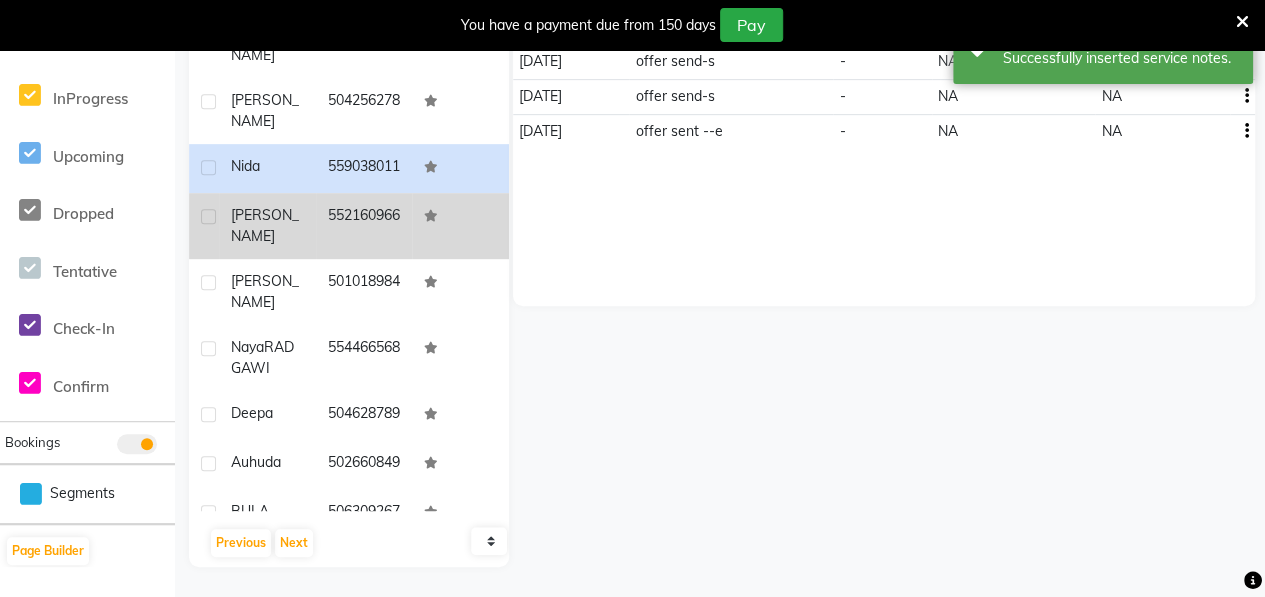 click on "[PERSON_NAME]" 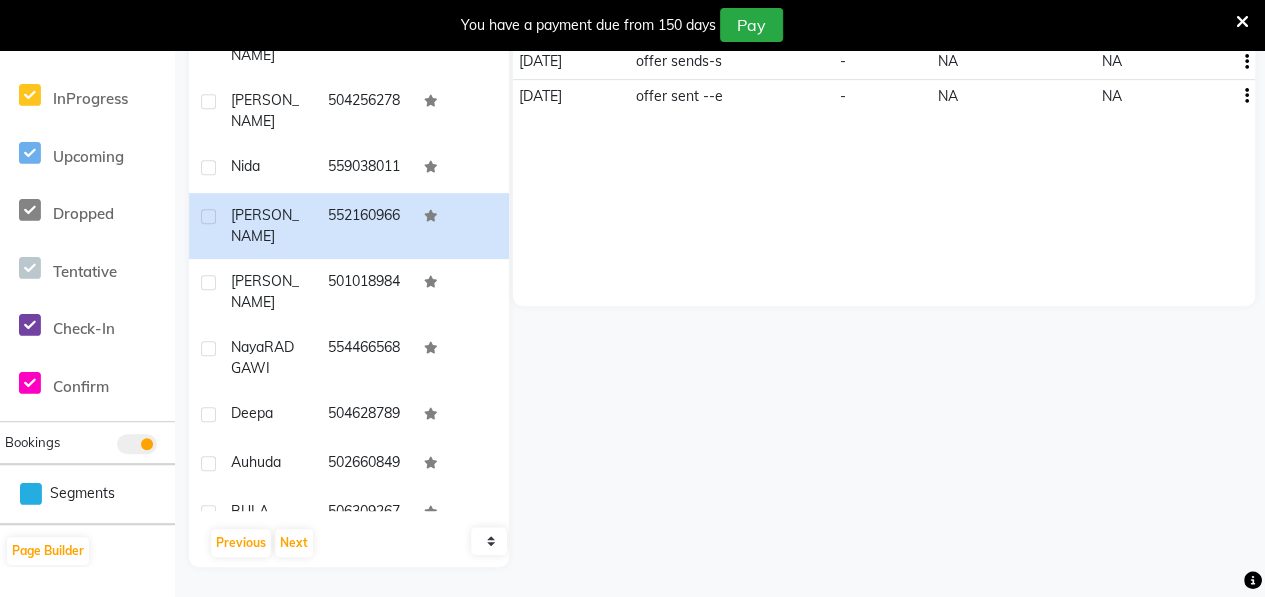 scroll, scrollTop: 0, scrollLeft: 0, axis: both 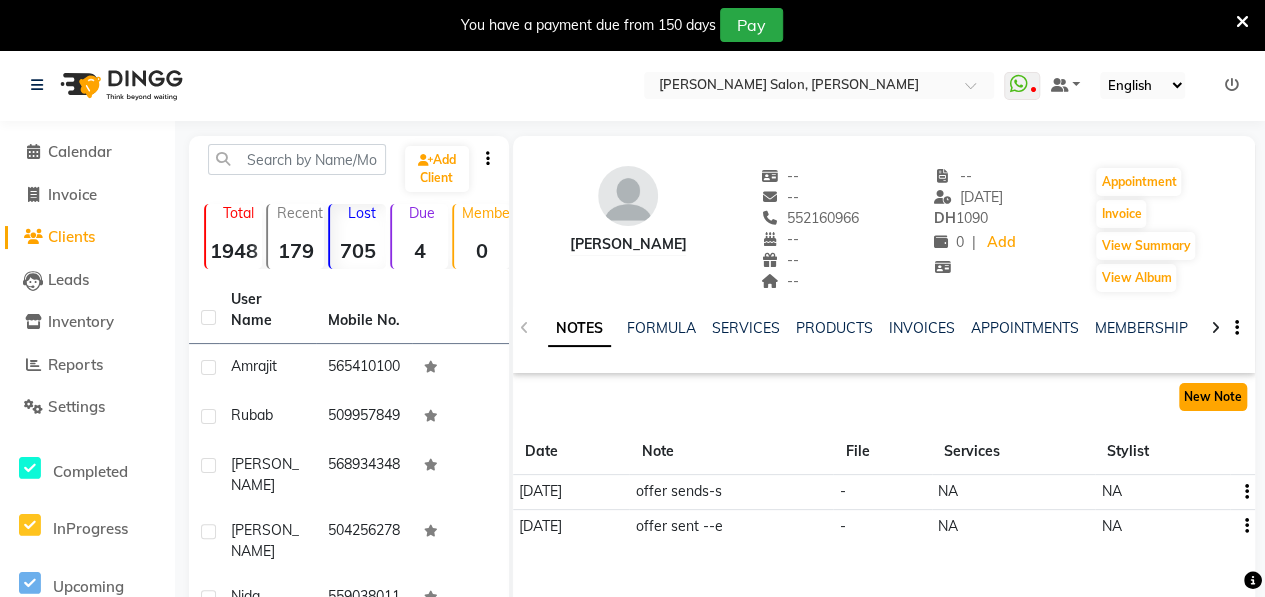 click on "New Note" 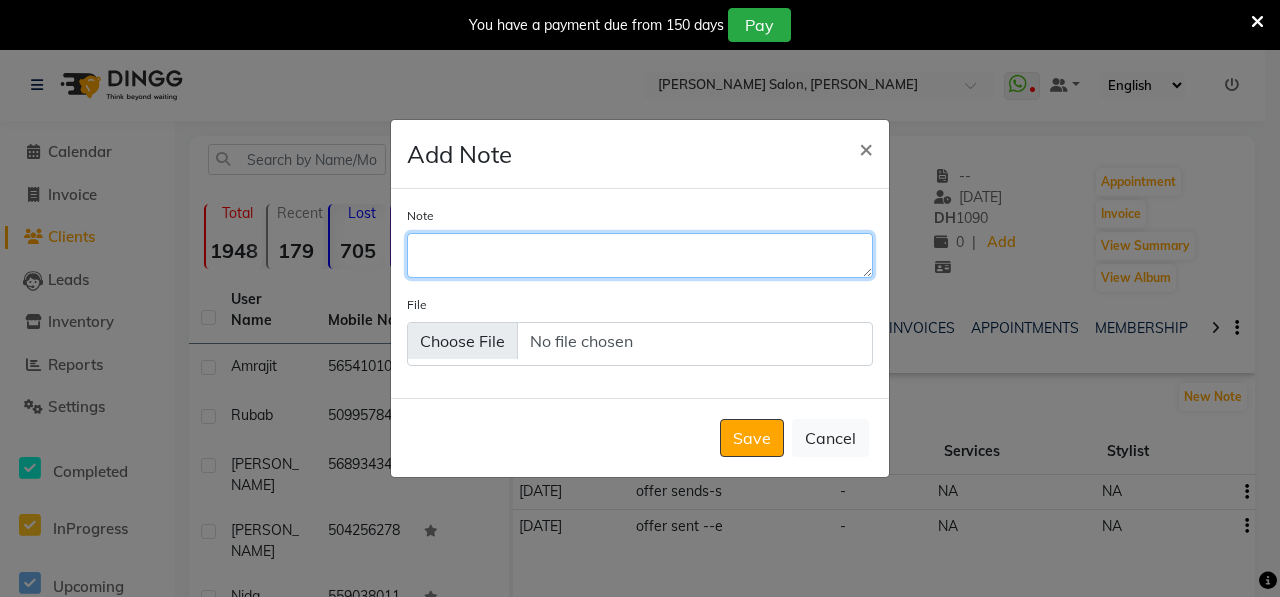 click on "Note" at bounding box center [640, 255] 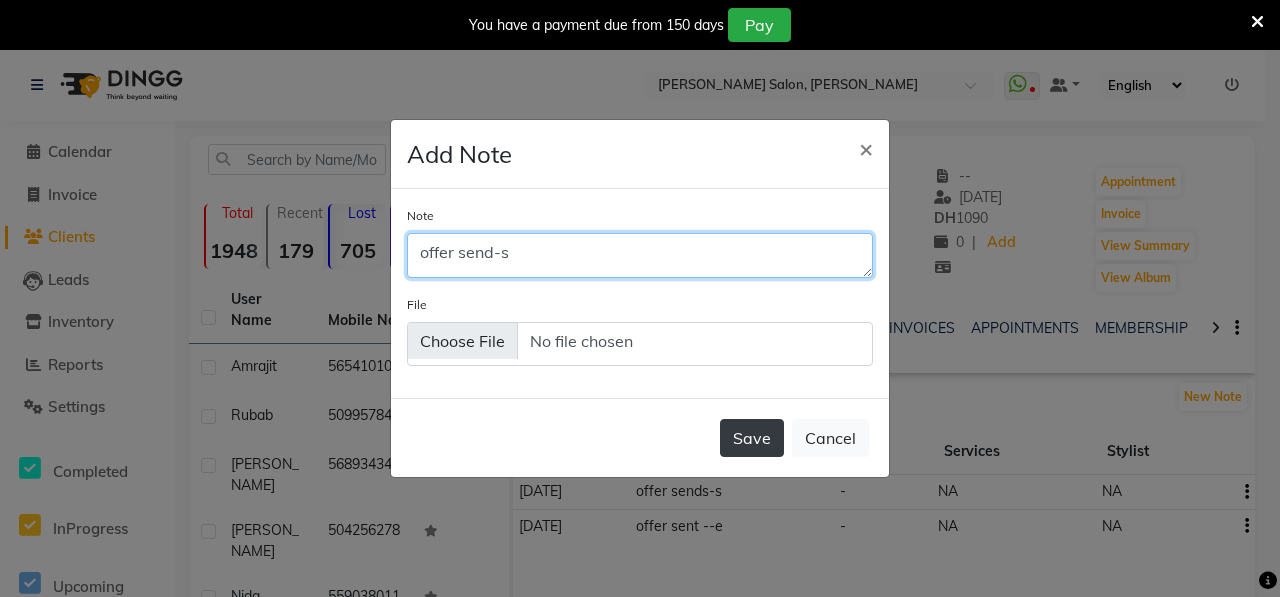 type on "offer send-s" 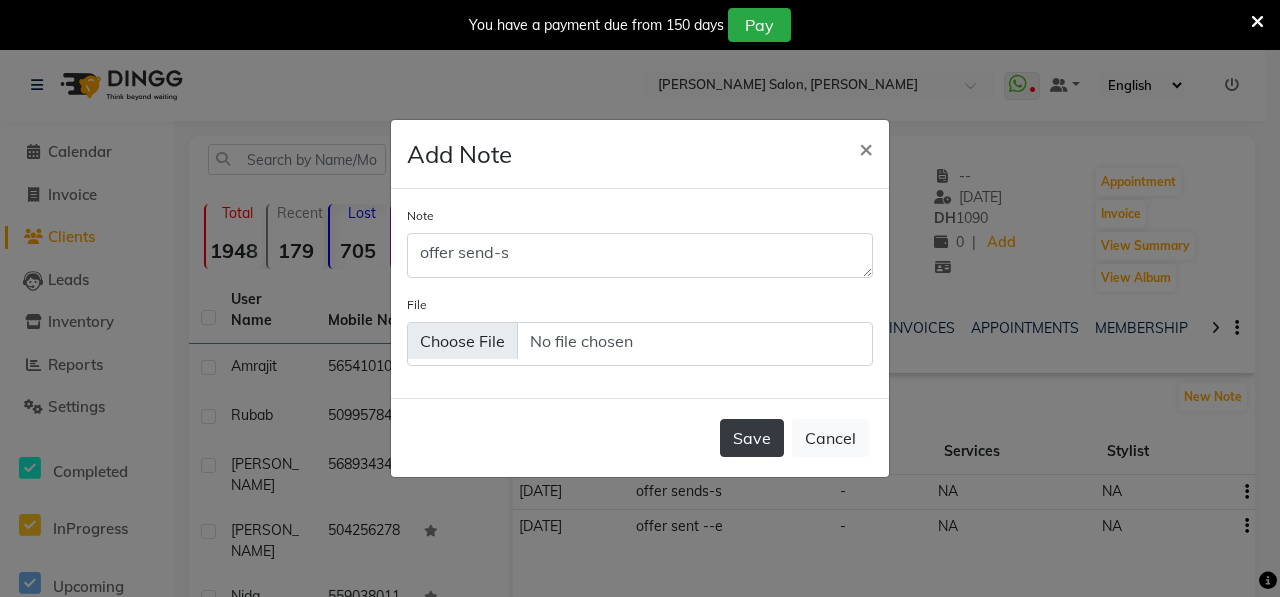 click on "Save" 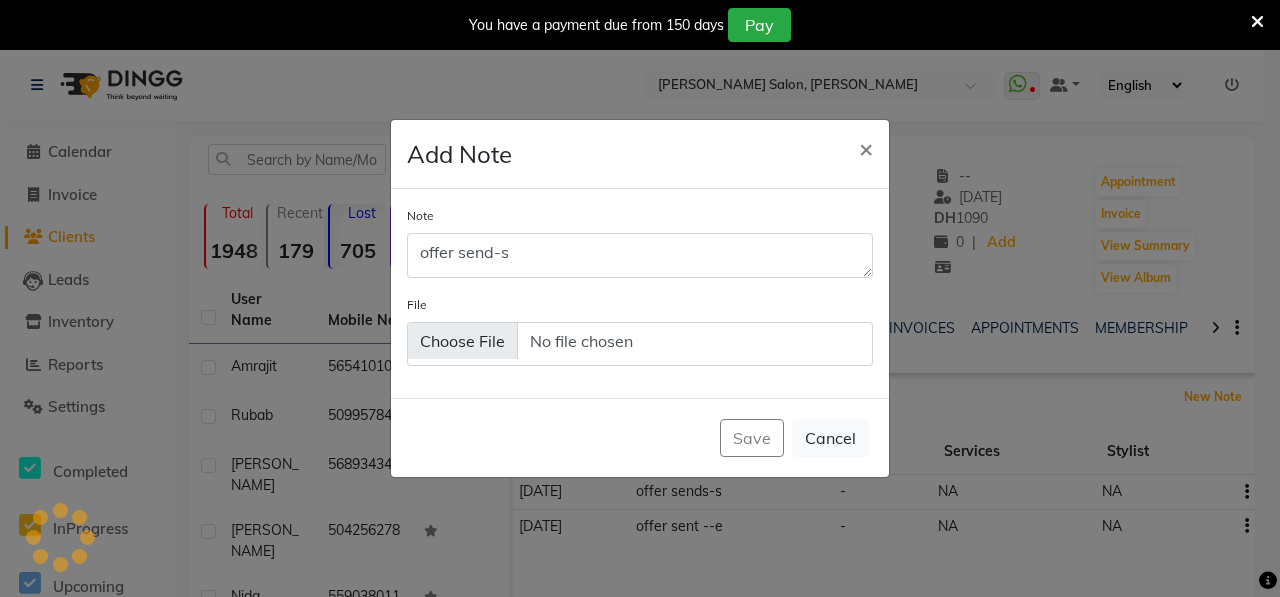 type 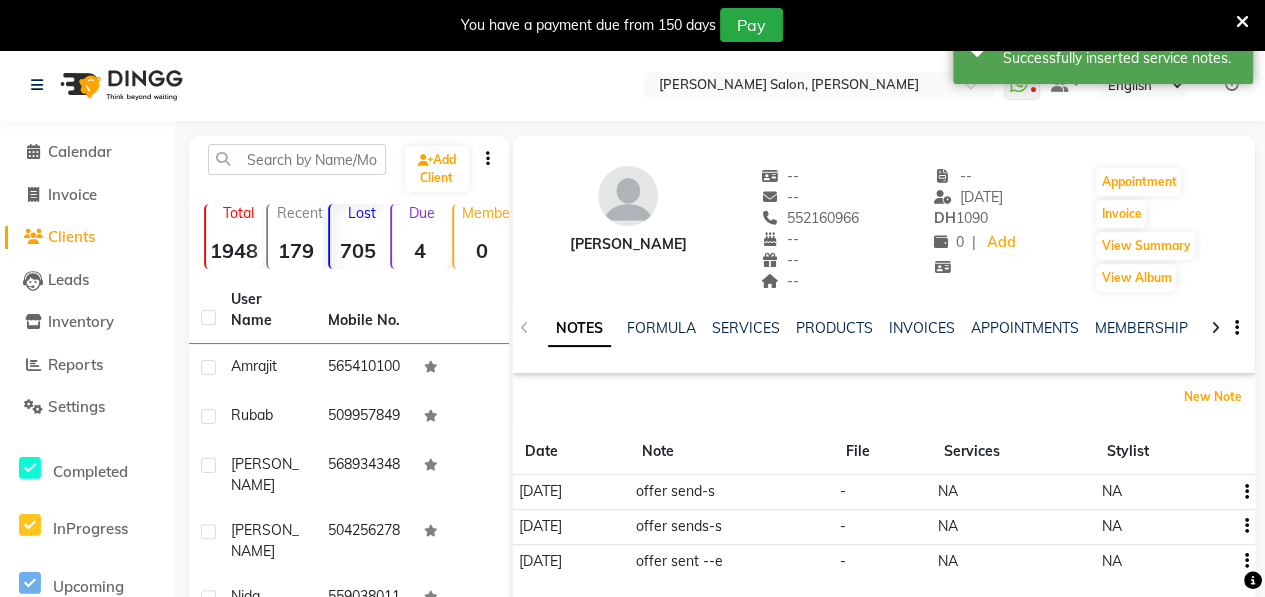 scroll, scrollTop: 430, scrollLeft: 0, axis: vertical 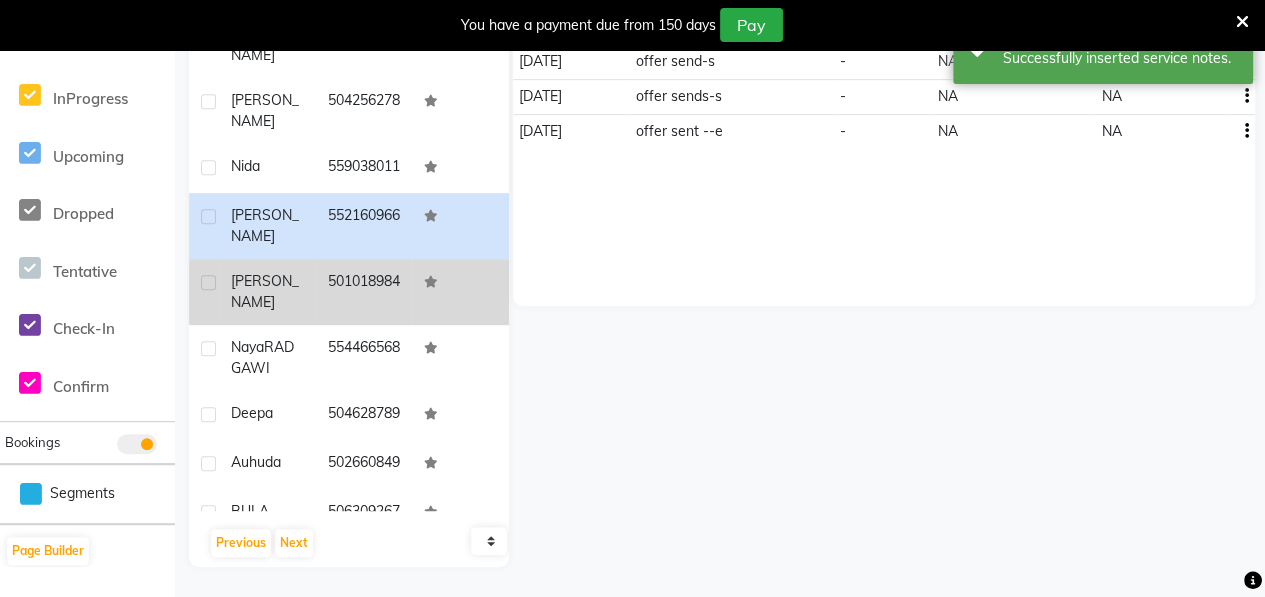 click on "[PERSON_NAME]" 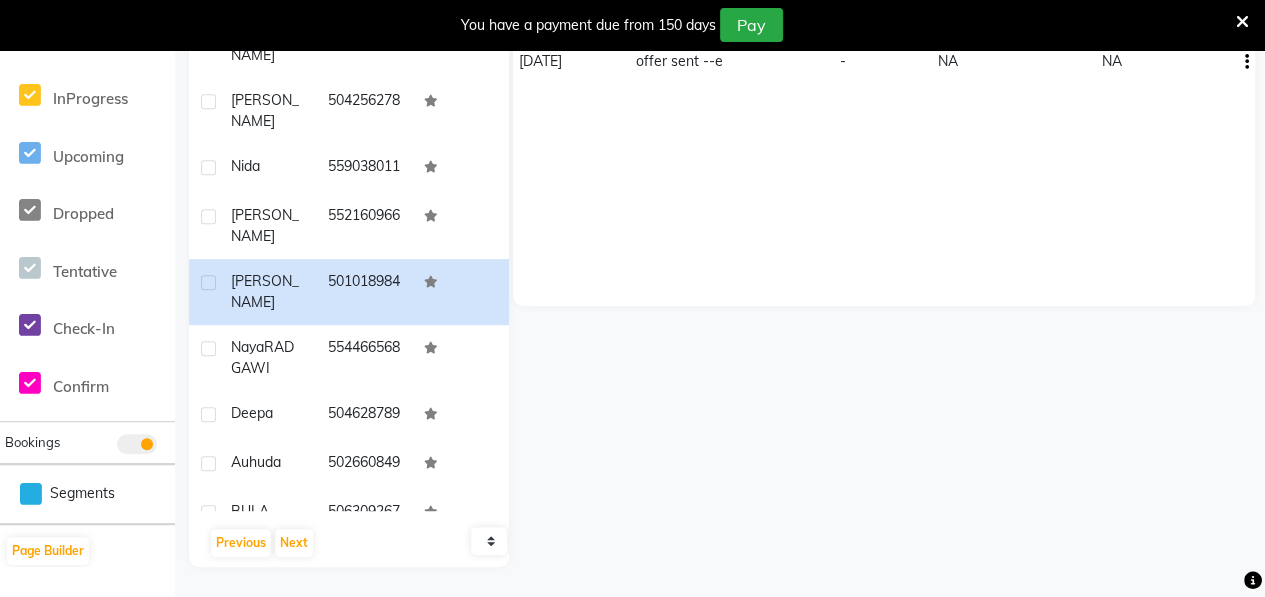 scroll, scrollTop: 0, scrollLeft: 0, axis: both 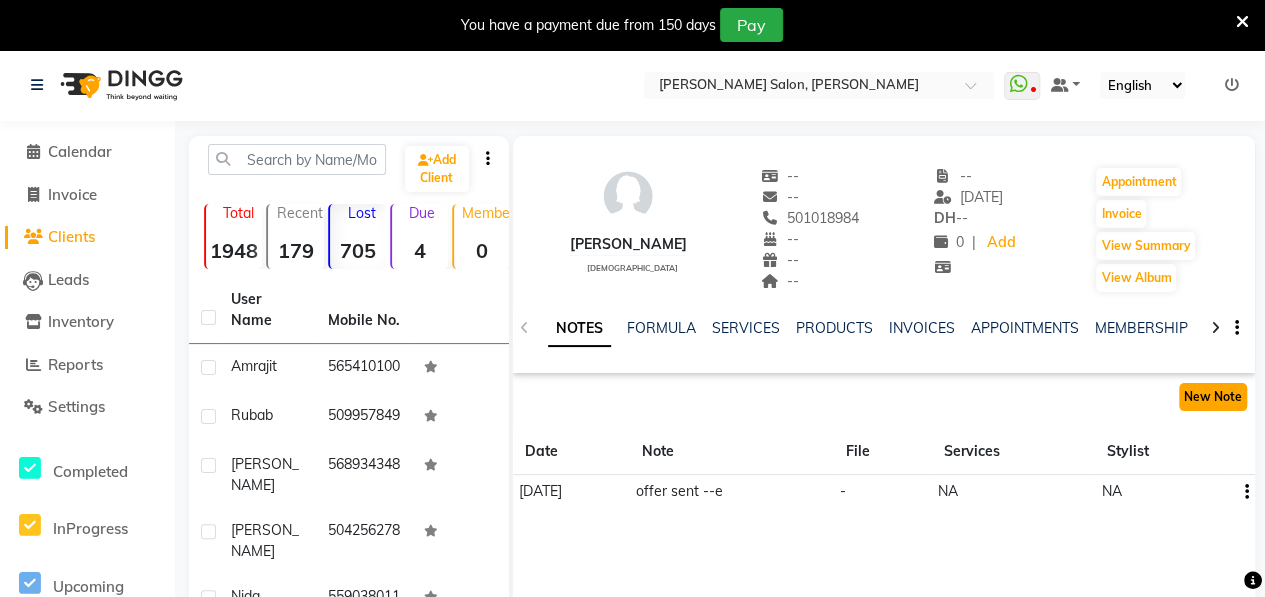 click on "New Note" 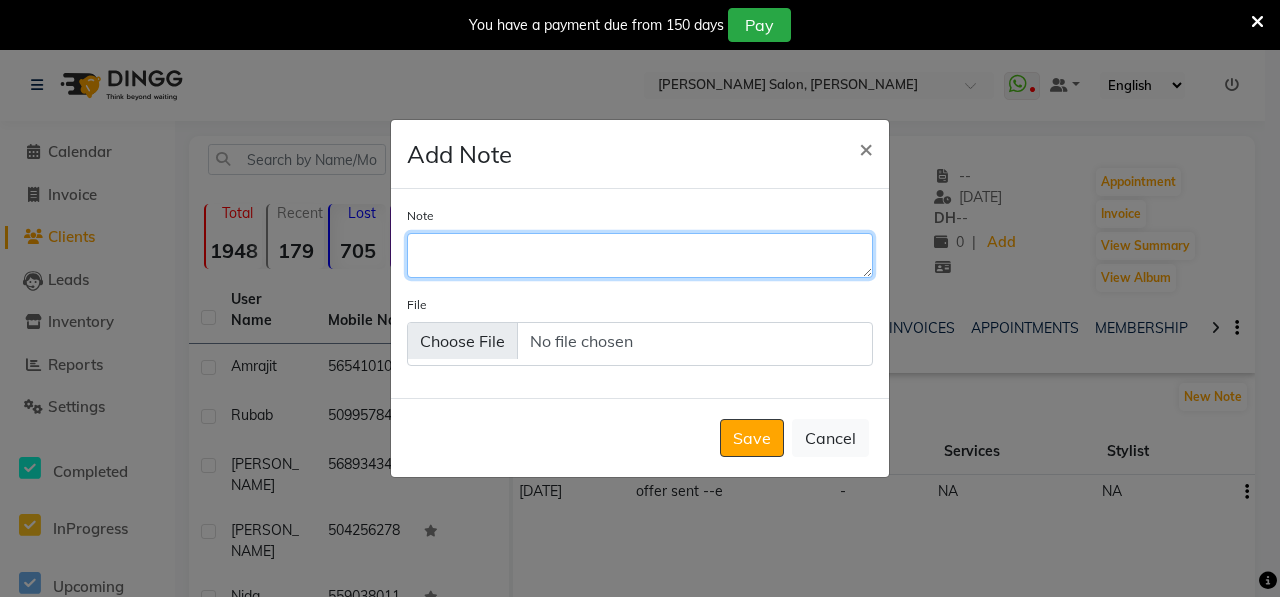 click on "Note" at bounding box center (640, 255) 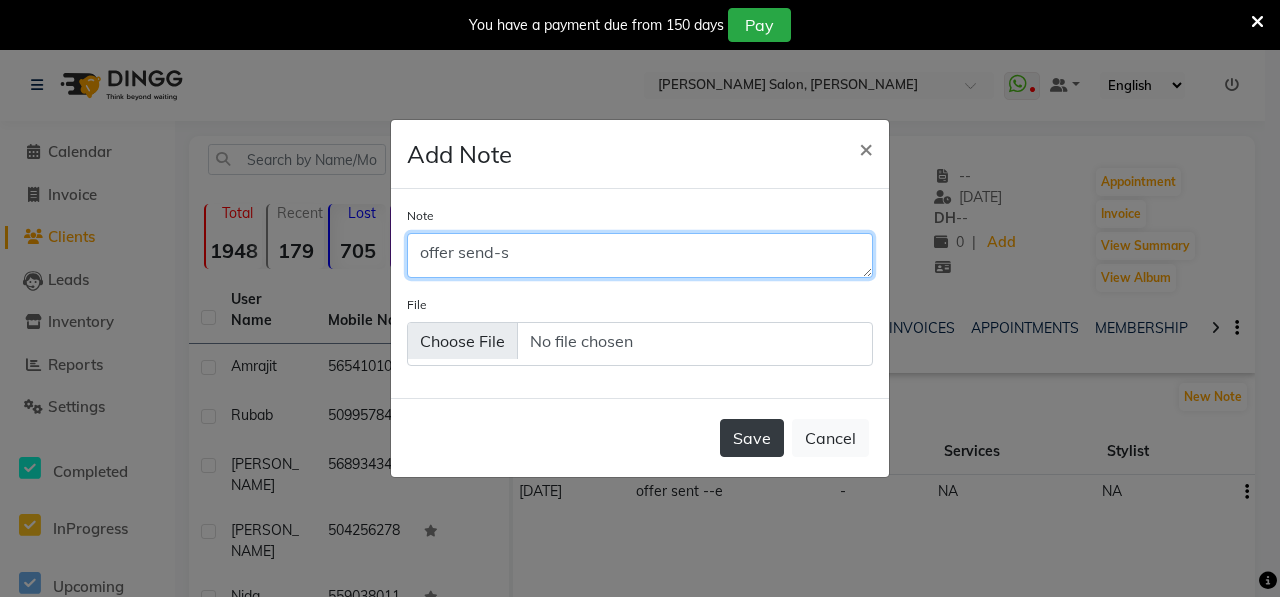 type on "offer send-s" 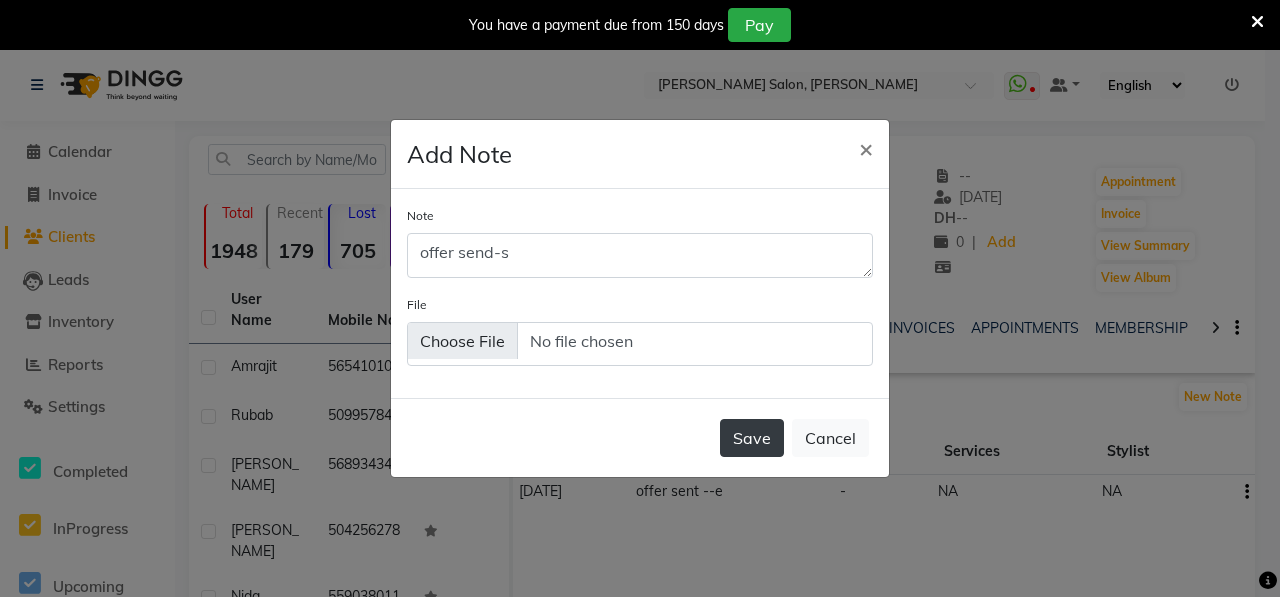 click on "Save" 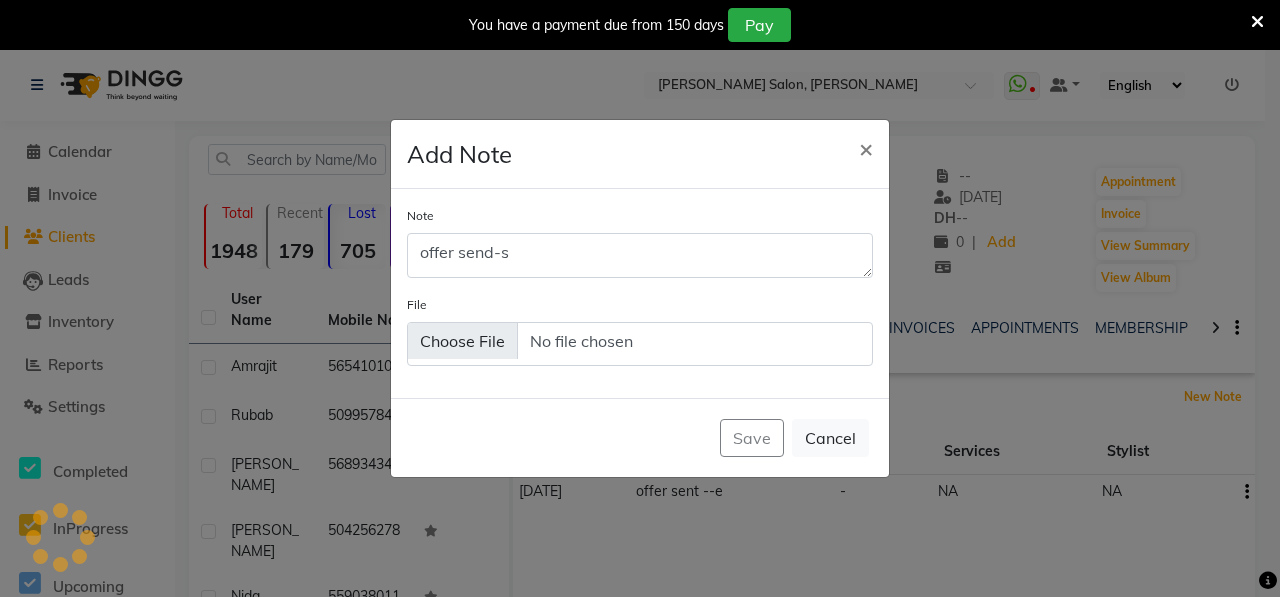 type 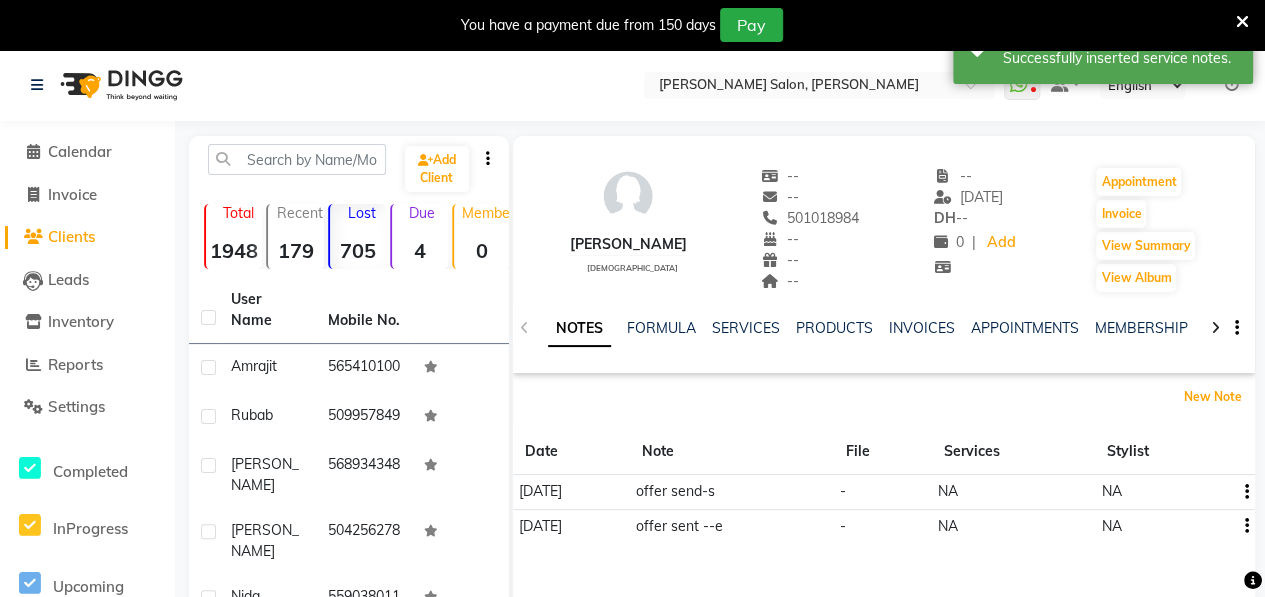 scroll, scrollTop: 430, scrollLeft: 0, axis: vertical 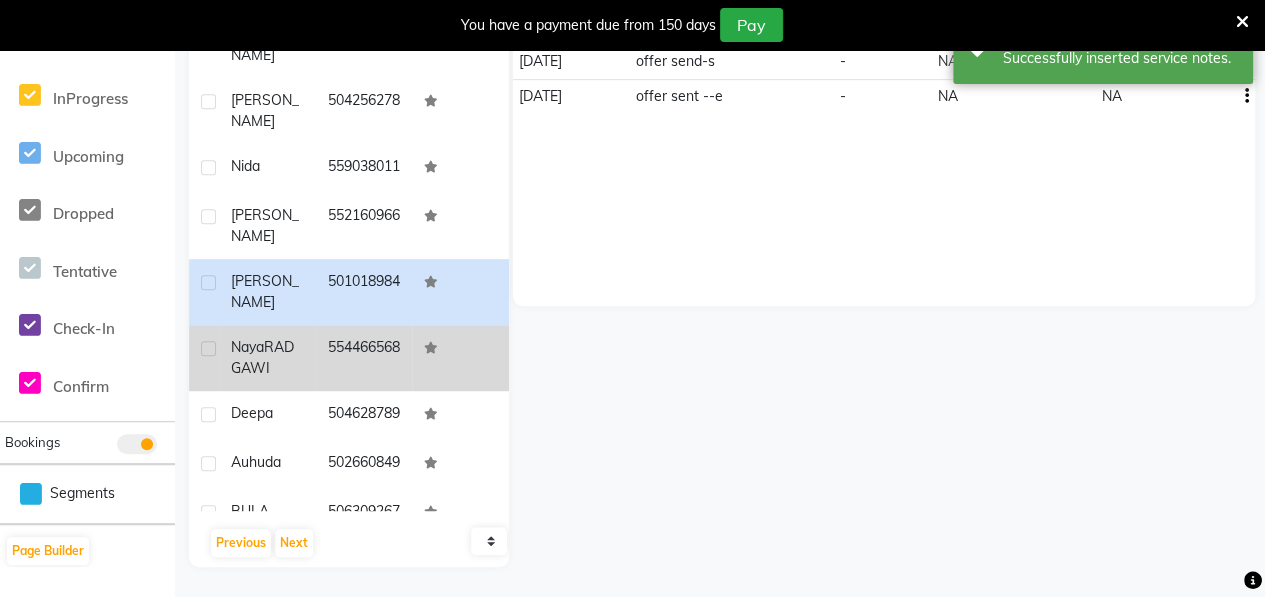 click on "[PERSON_NAME]" 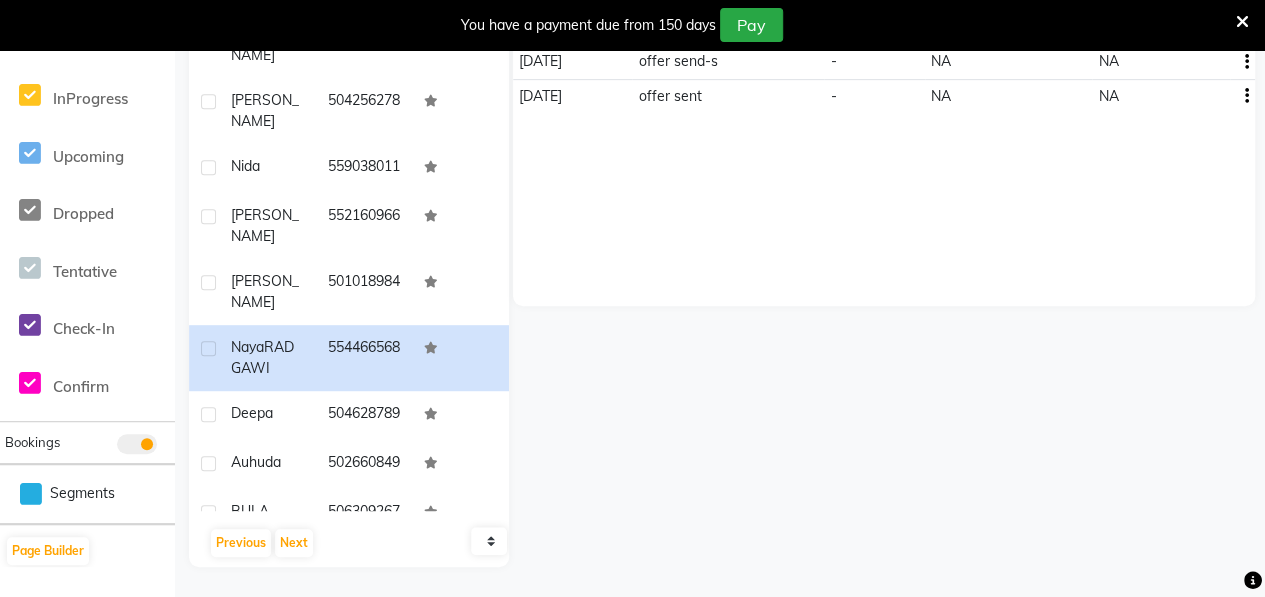 scroll, scrollTop: 0, scrollLeft: 0, axis: both 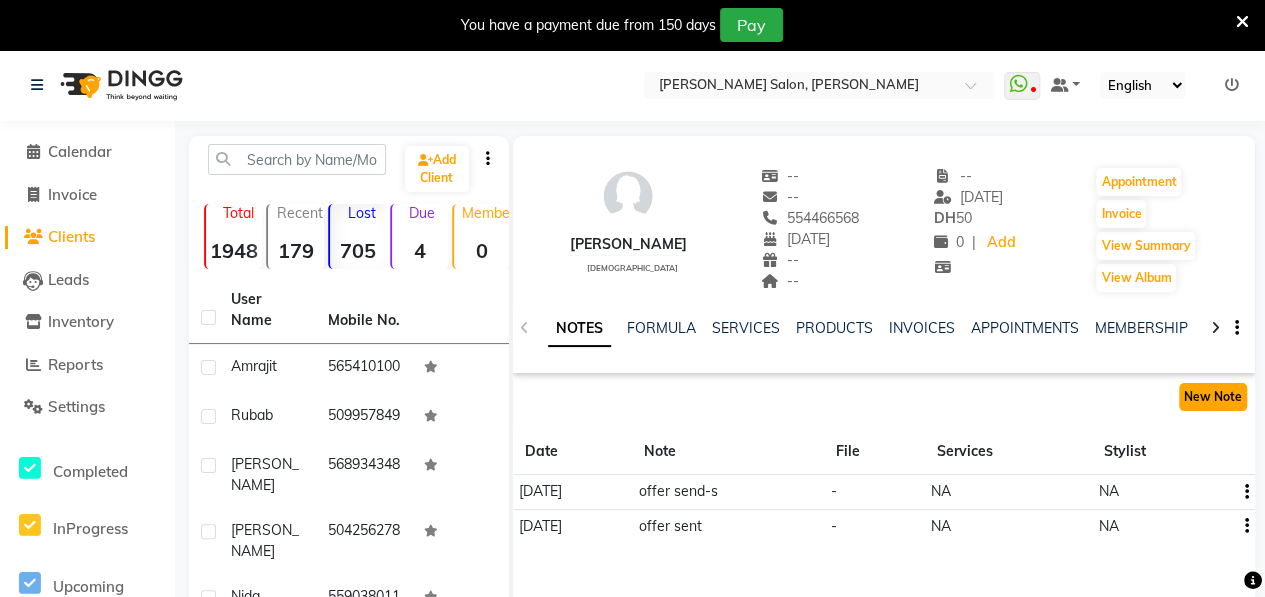 click on "New Note" 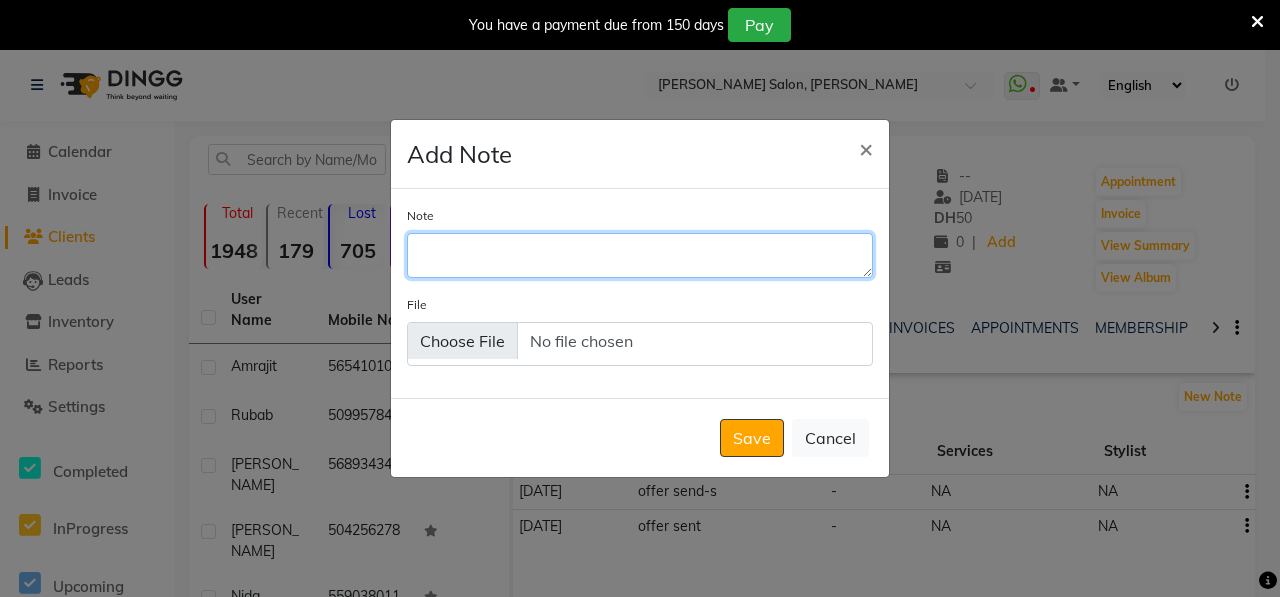 click on "Note" at bounding box center [640, 255] 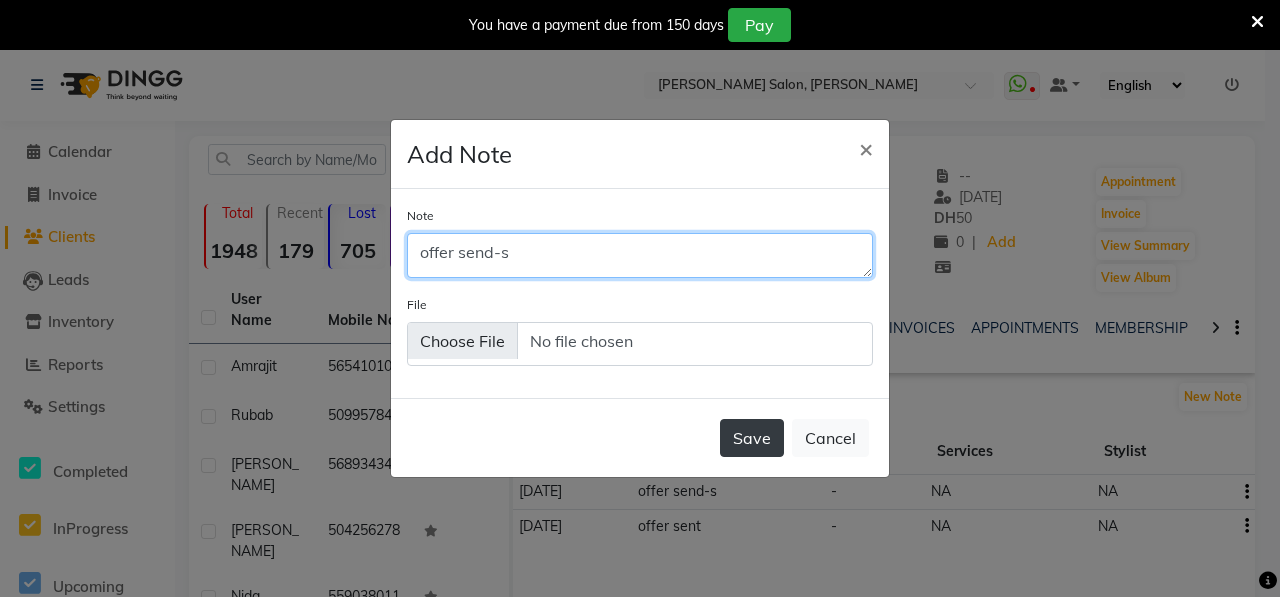 type on "offer send-s" 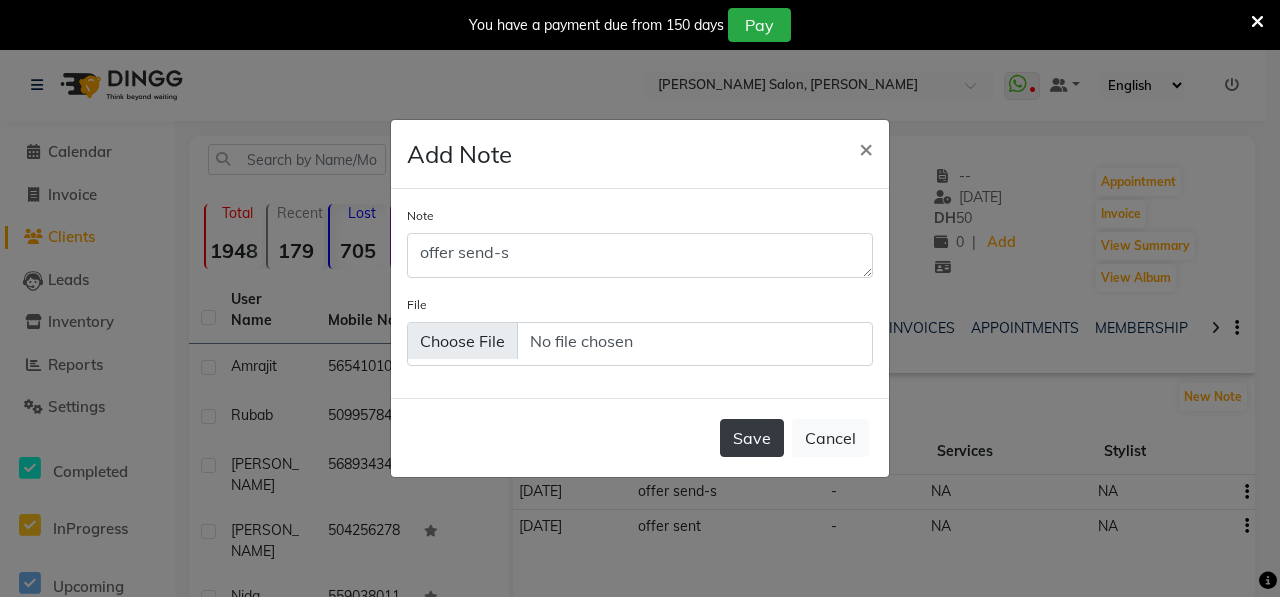 click on "Save" 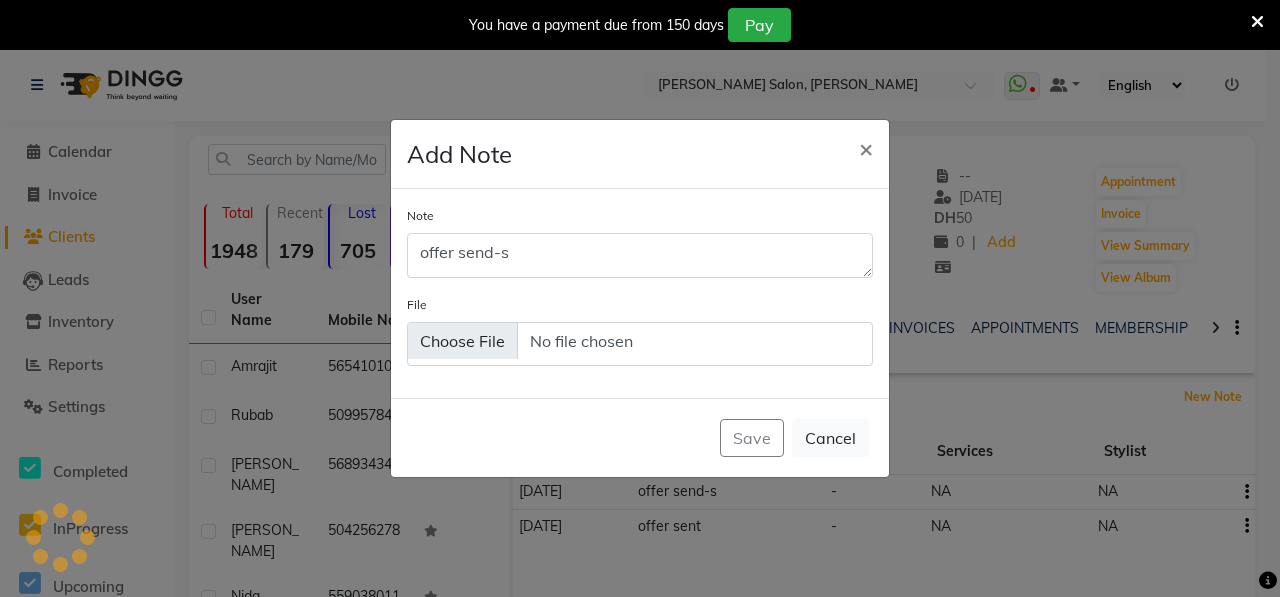 type 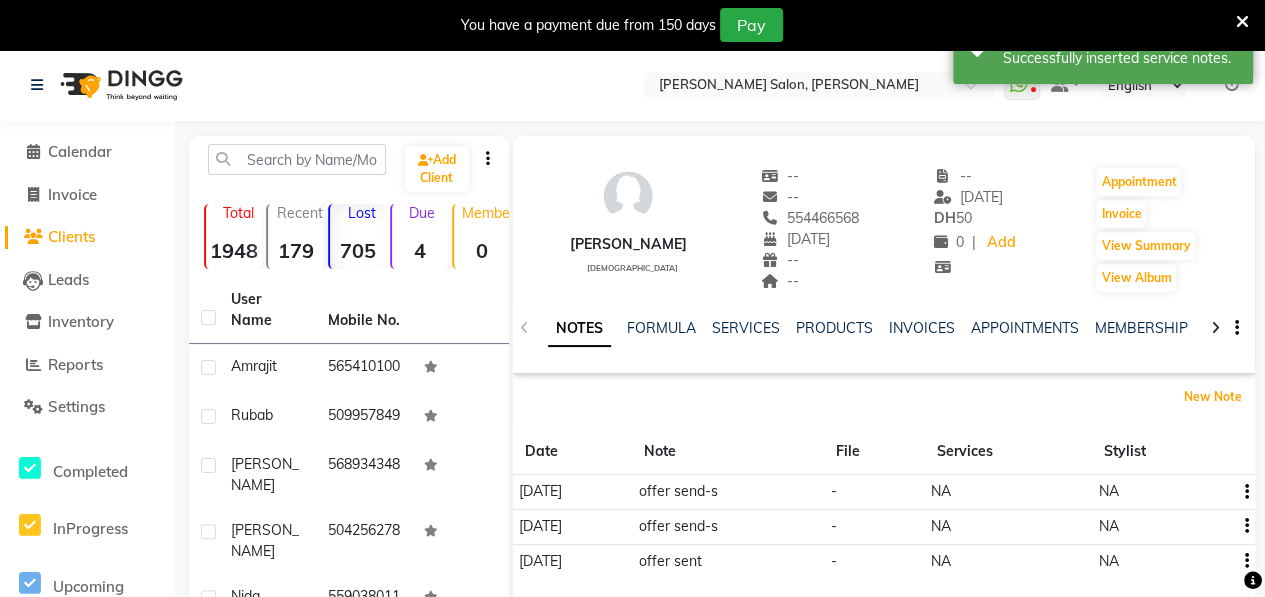 scroll, scrollTop: 430, scrollLeft: 0, axis: vertical 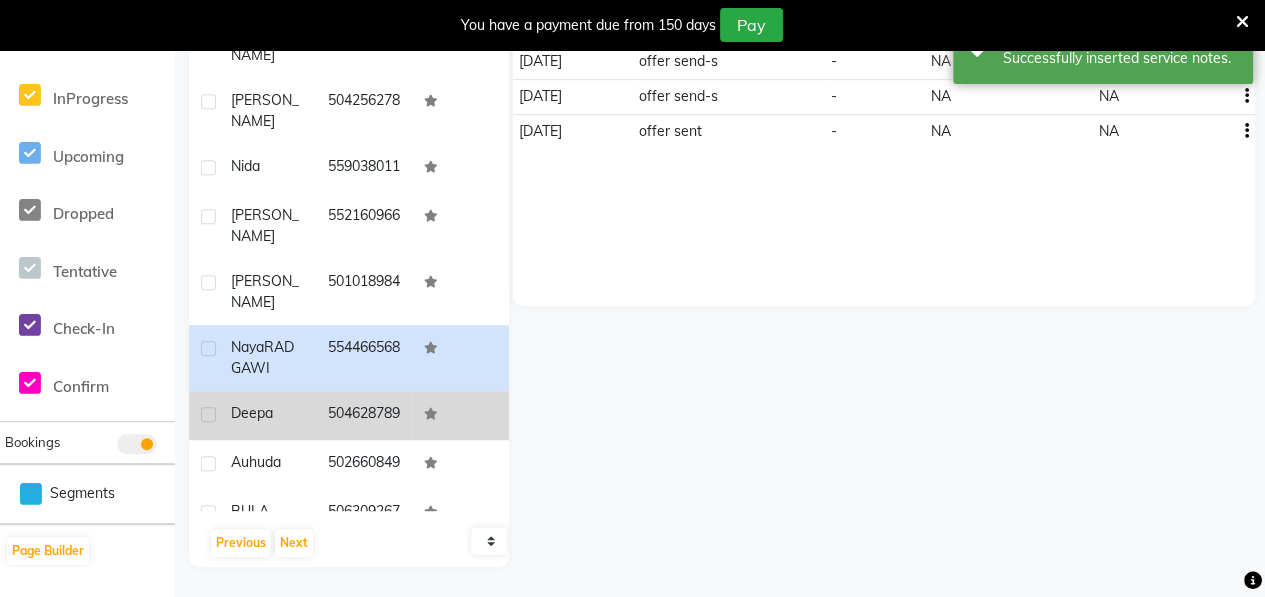 click on "Deepa" 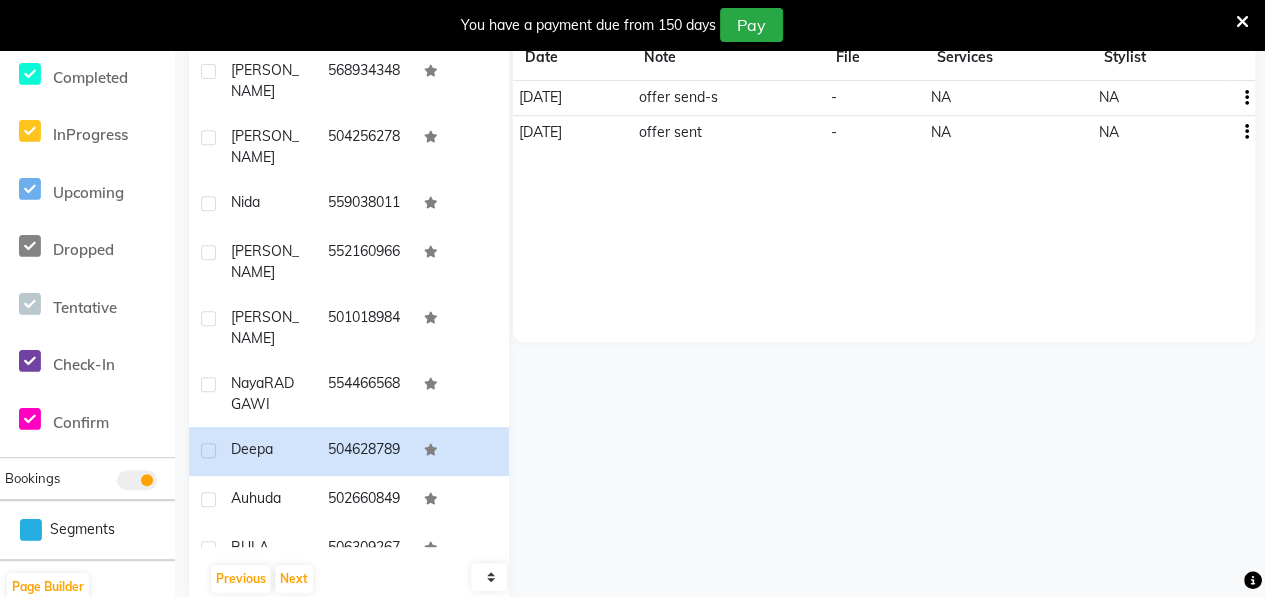 scroll, scrollTop: 0, scrollLeft: 0, axis: both 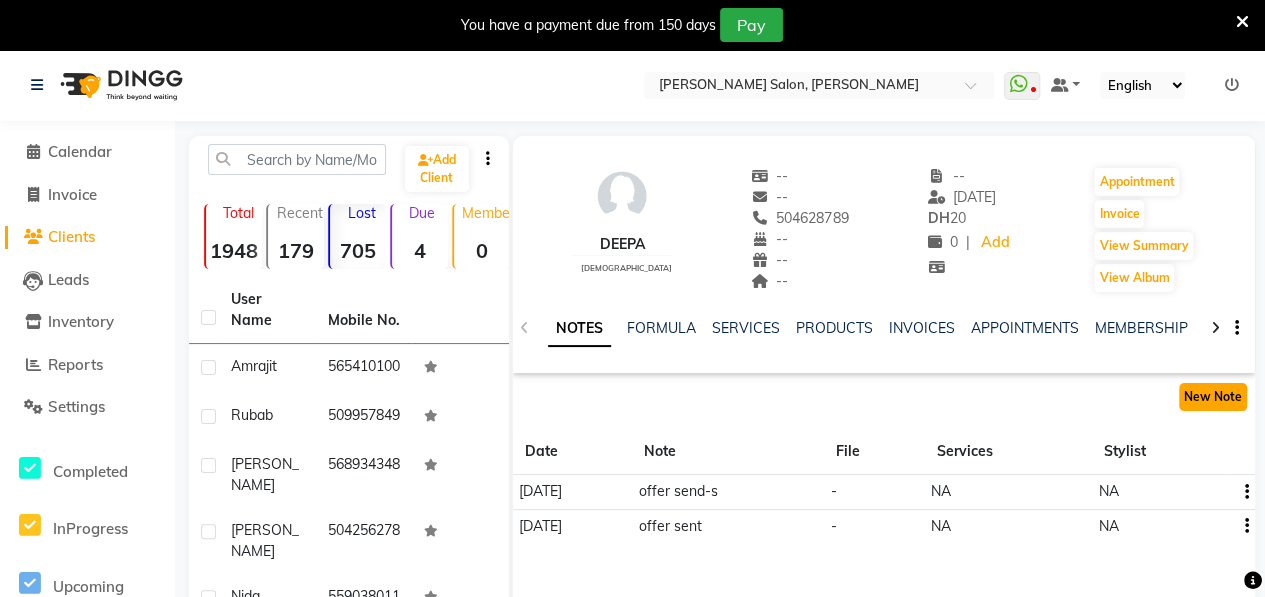 click on "New Note" 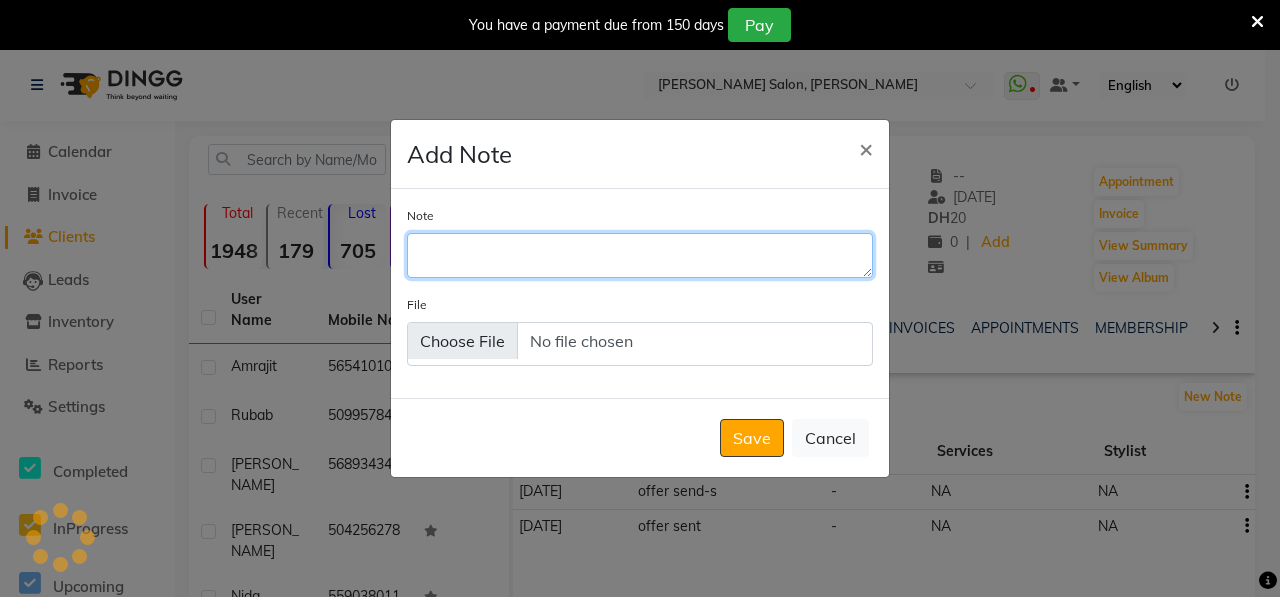 click on "Note" at bounding box center [640, 255] 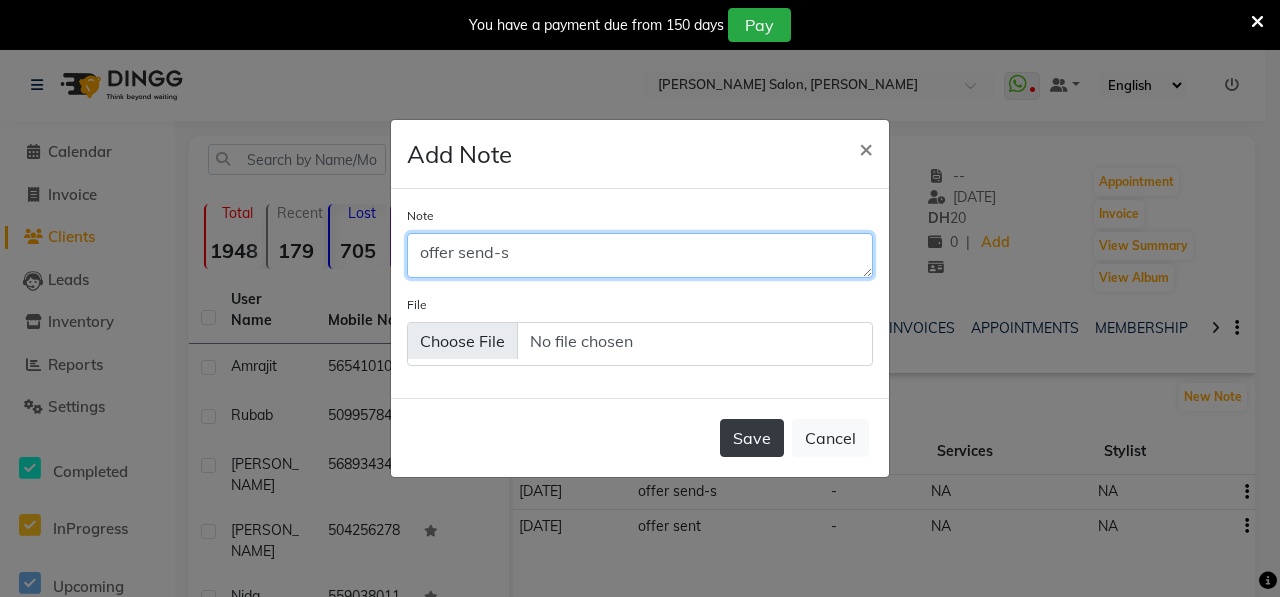 type on "offer send-s" 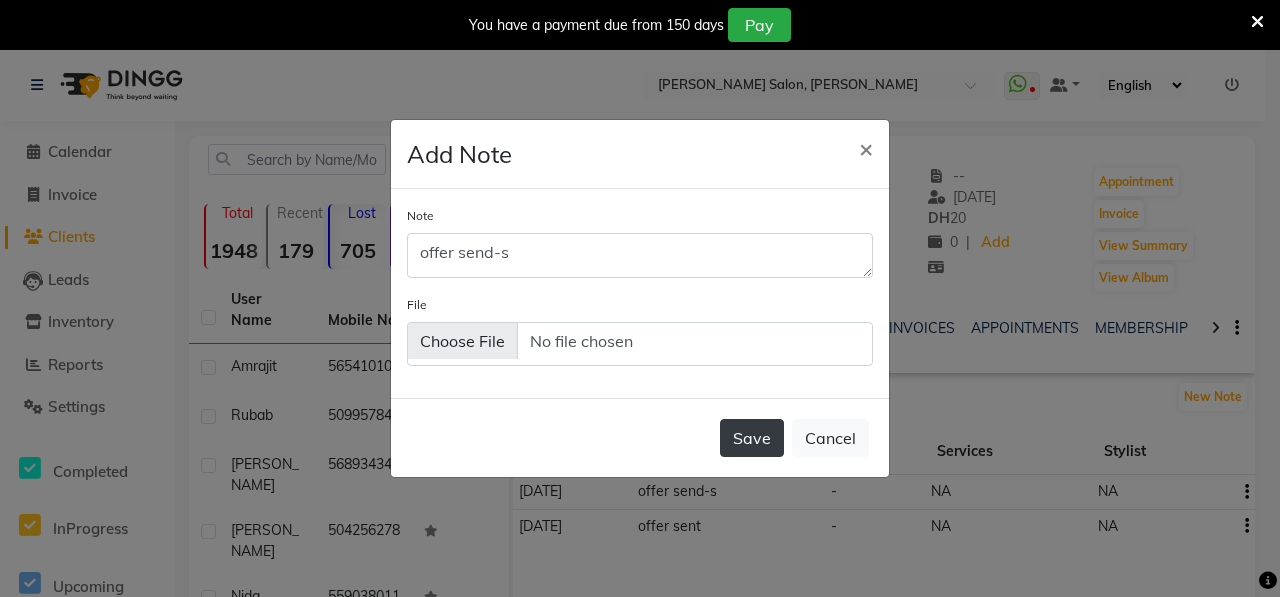 click on "Save" 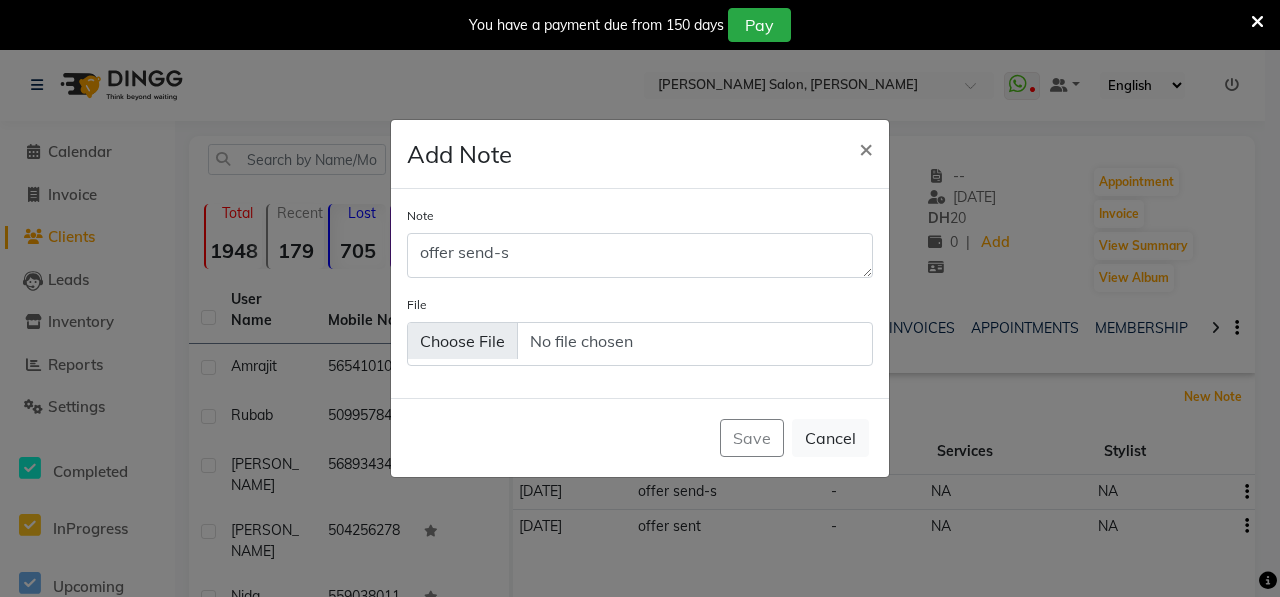 type 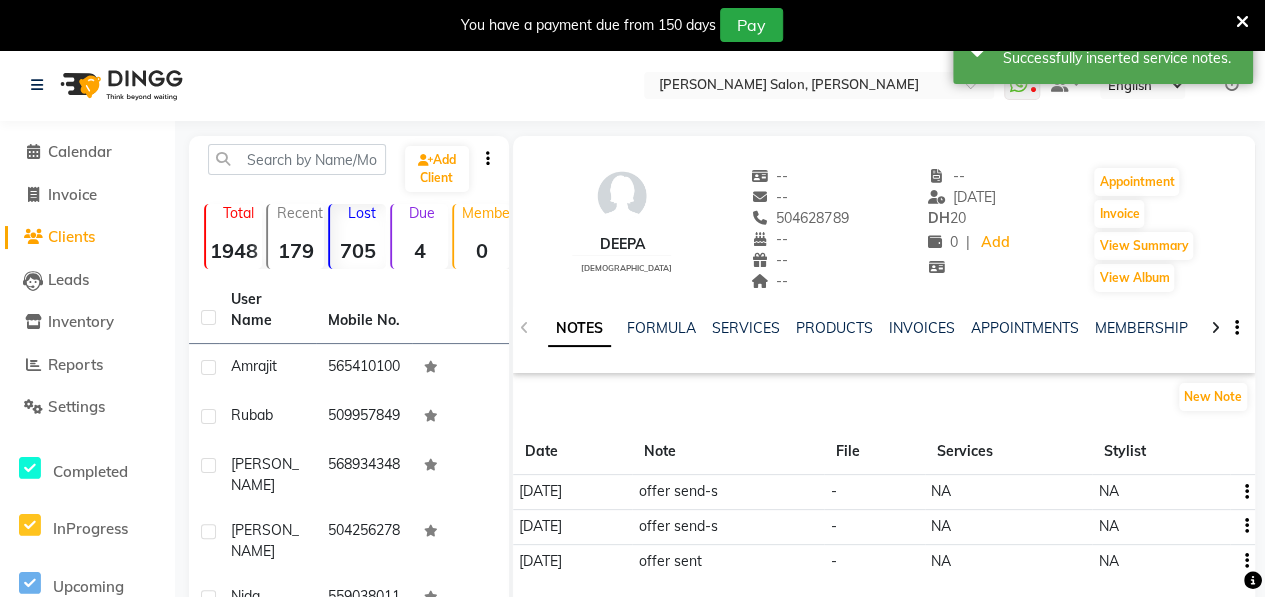 click 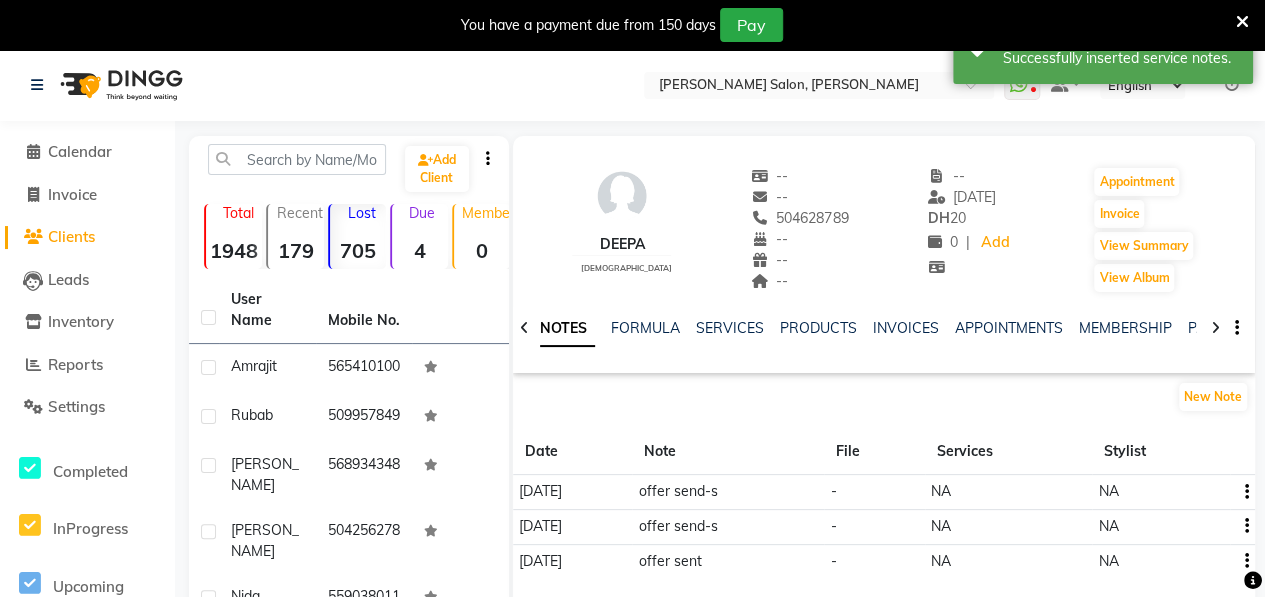 scroll, scrollTop: 430, scrollLeft: 0, axis: vertical 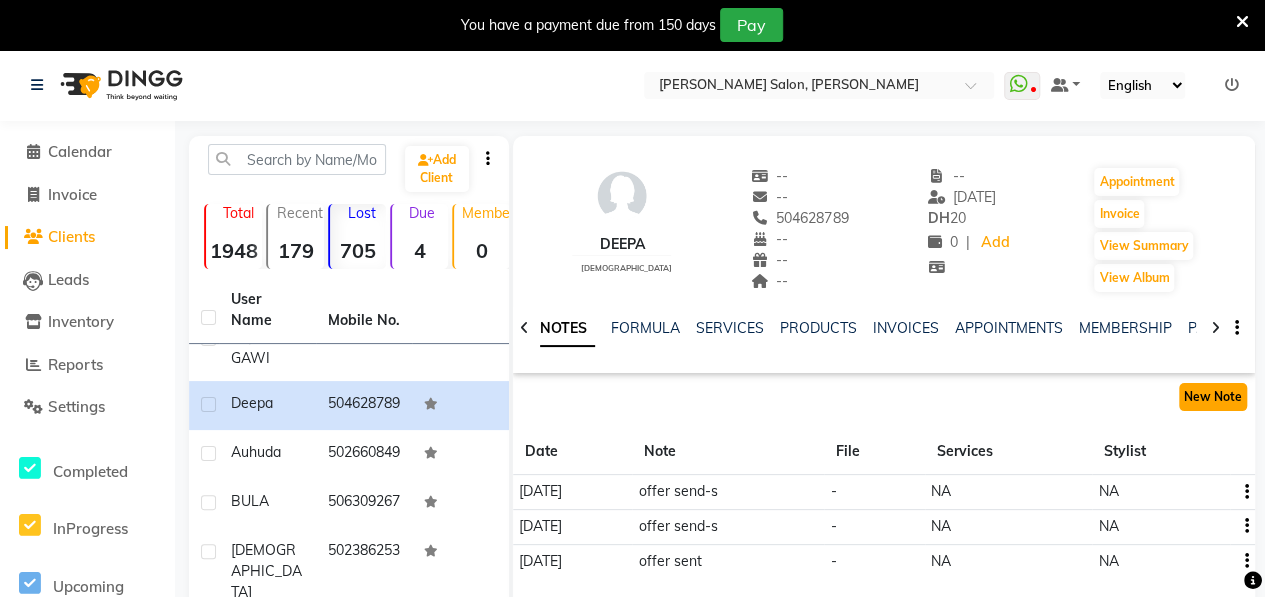click on "New Note" 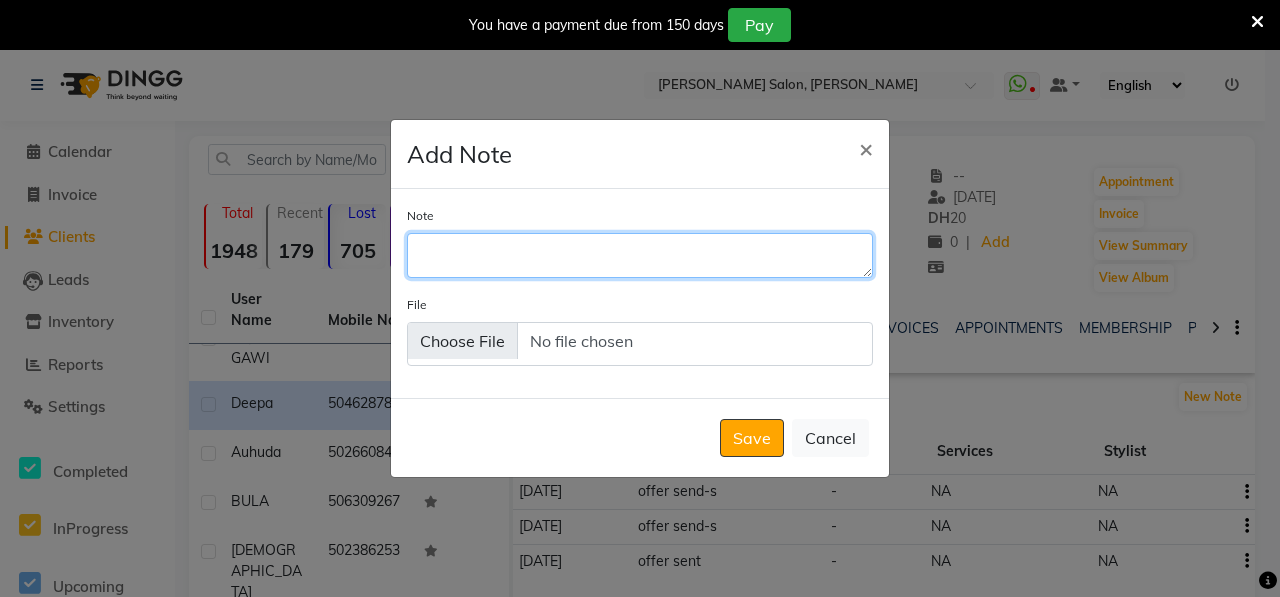 click on "Note" at bounding box center [640, 255] 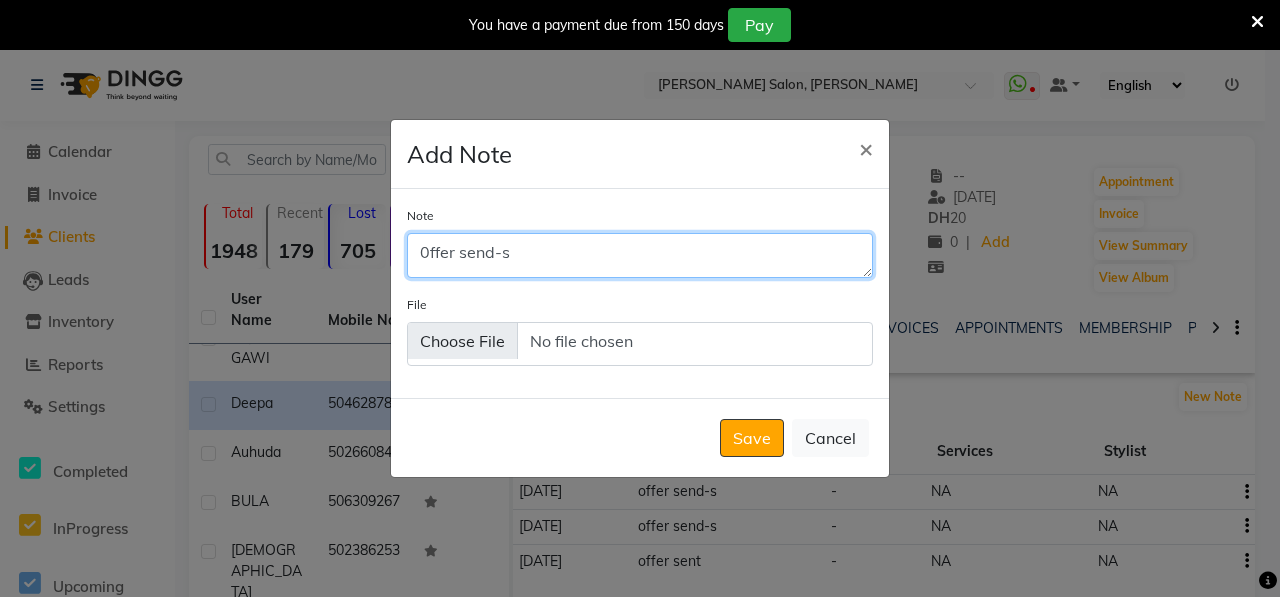 type on "0ffer send-s" 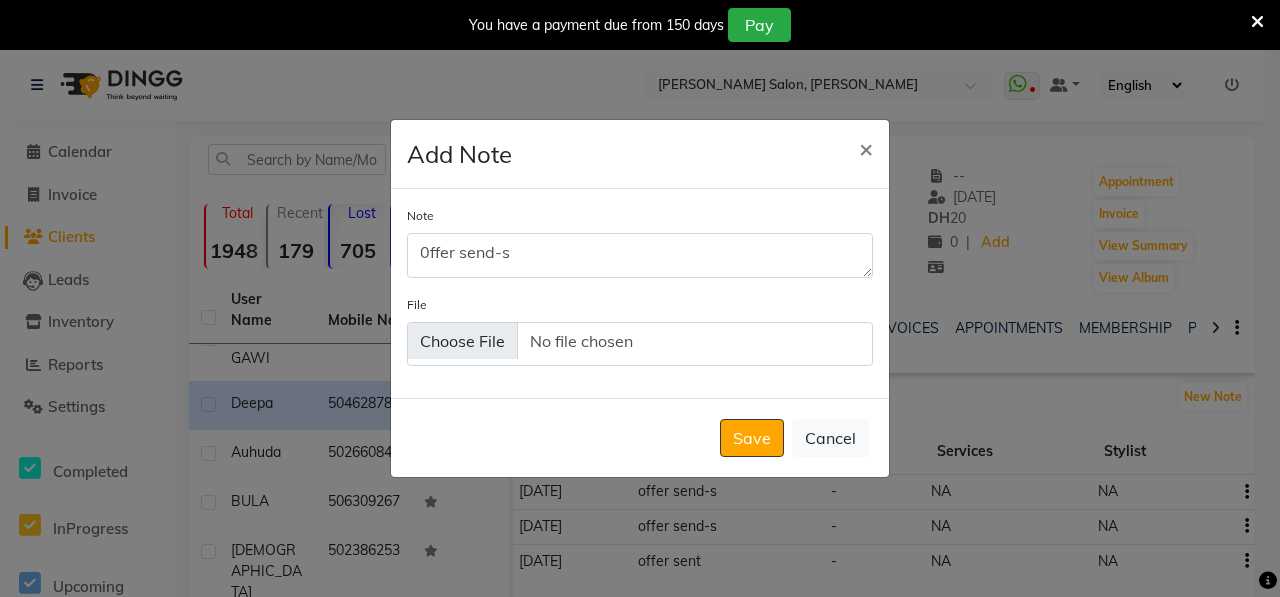 click on "Save   Cancel" 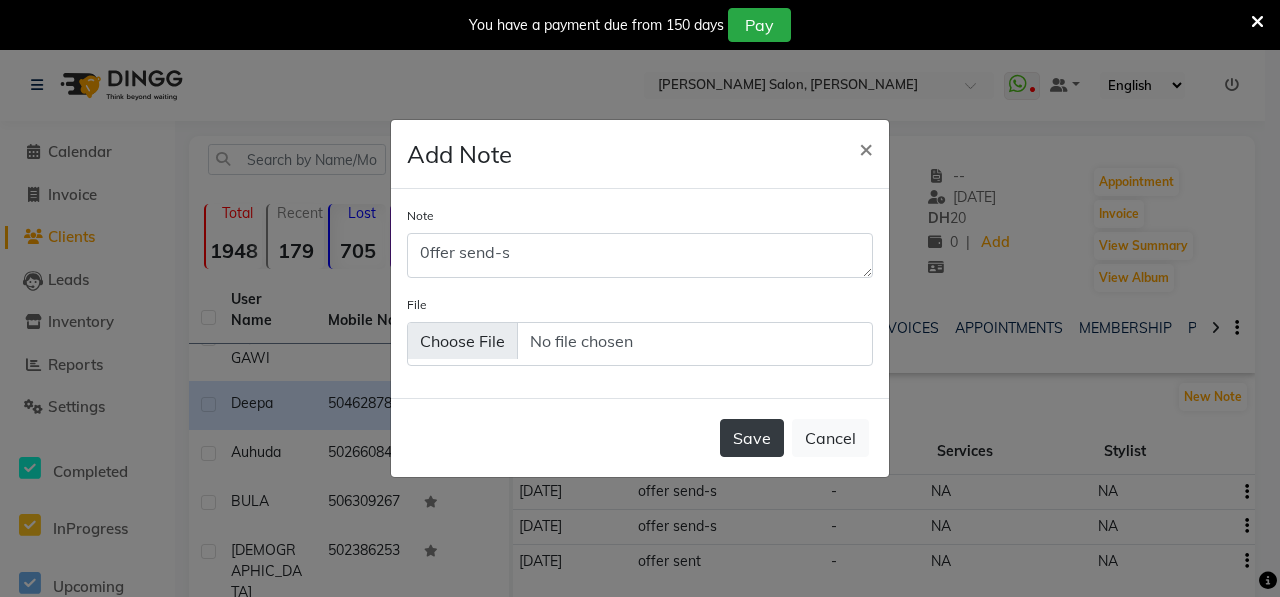 click on "Save" 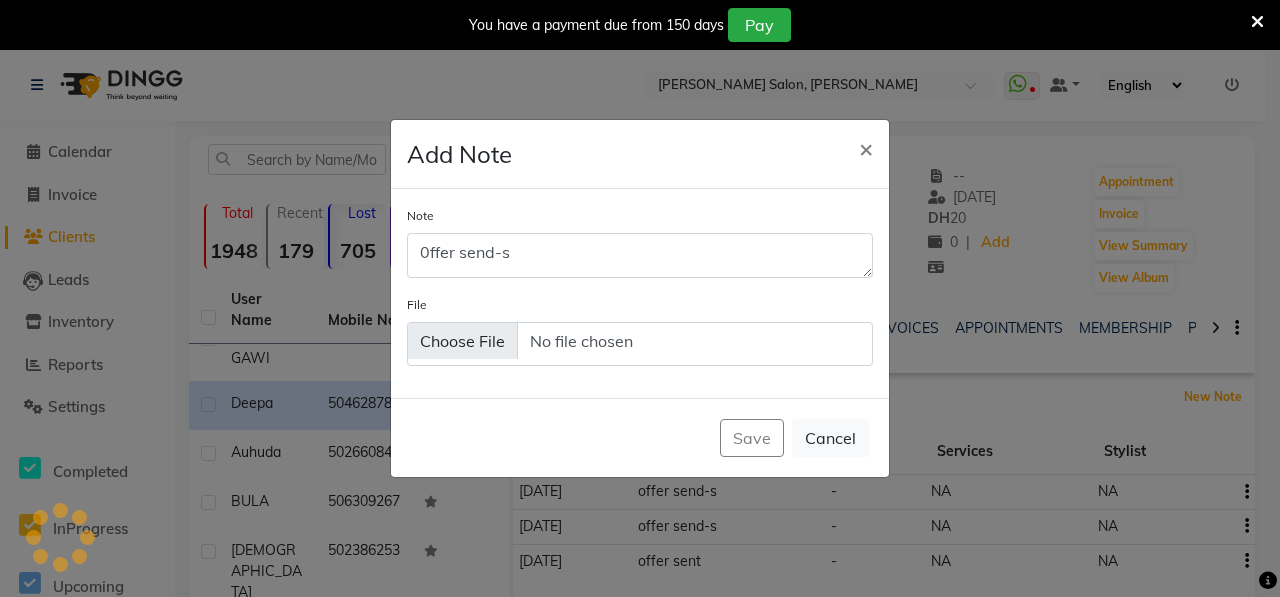 type 